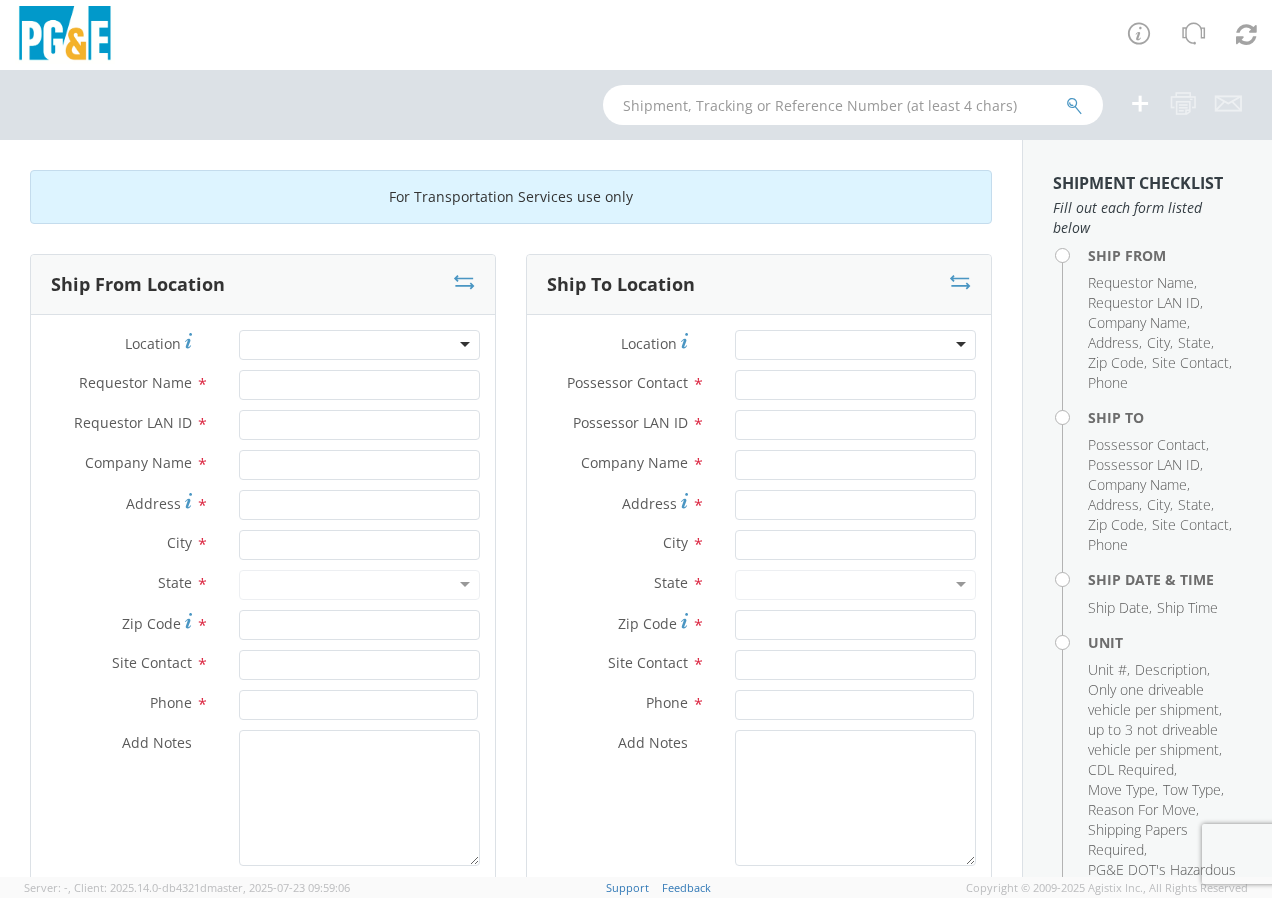 scroll, scrollTop: 0, scrollLeft: 0, axis: both 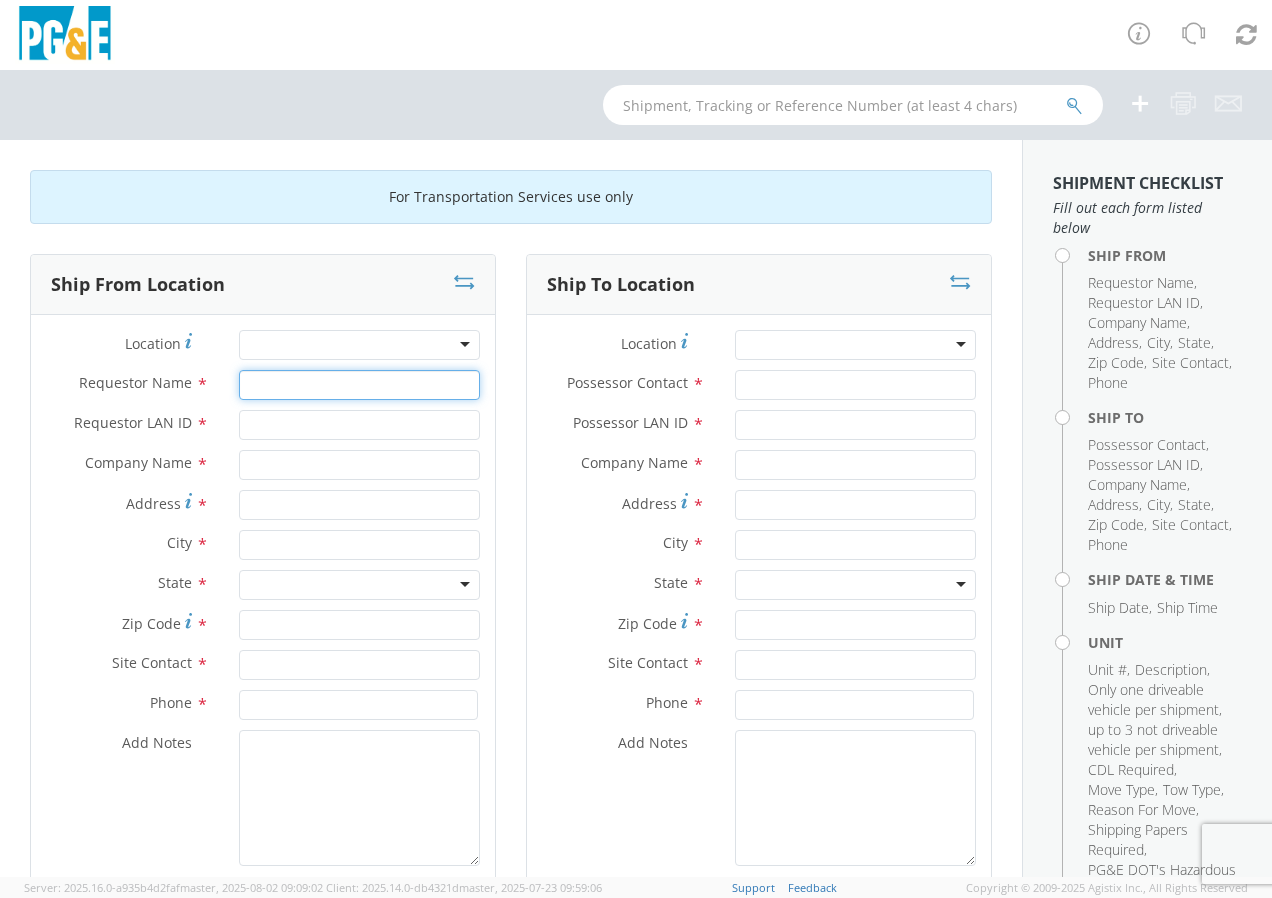 click on "Requestor Name        *" at bounding box center (359, 385) 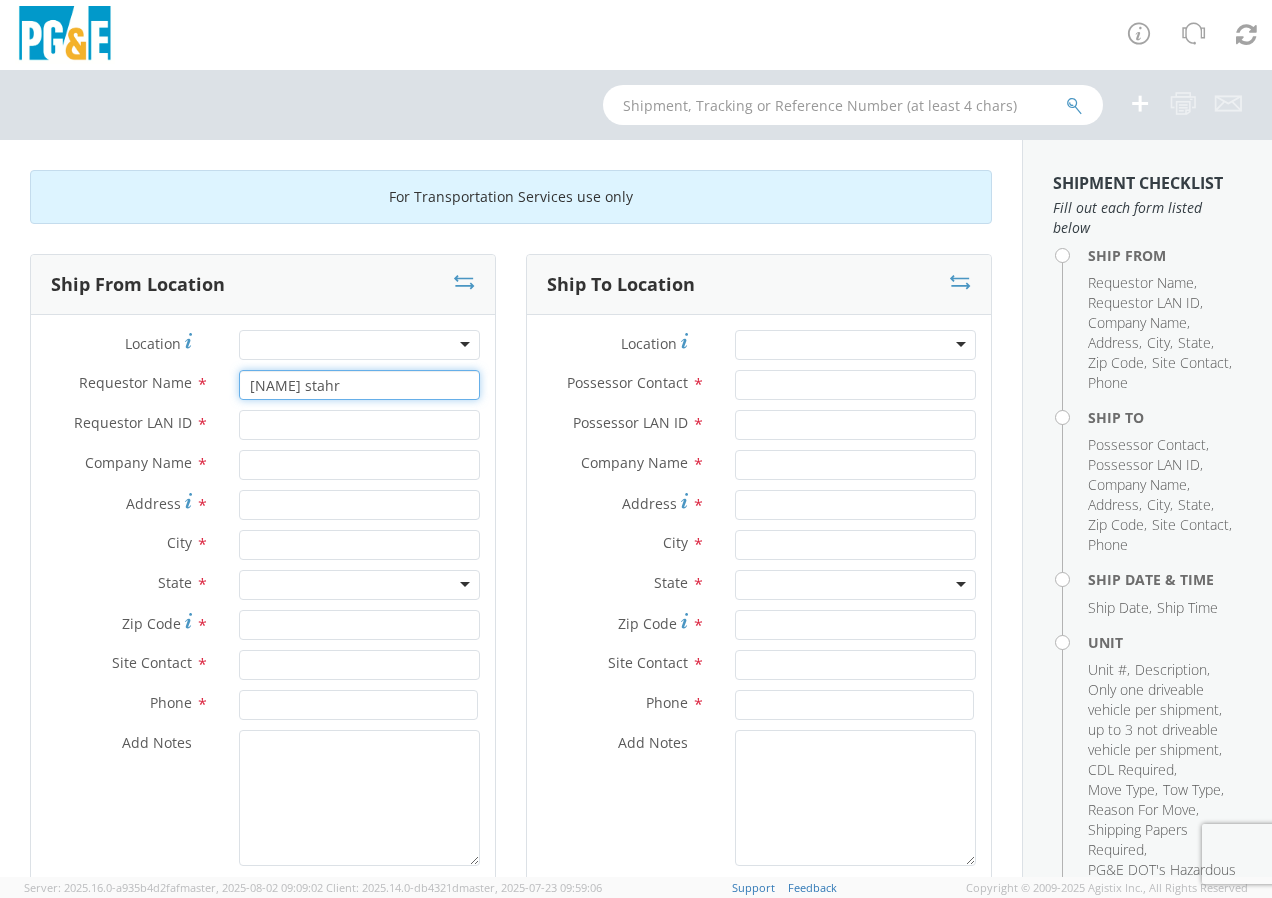 type on "[NAME] stahr" 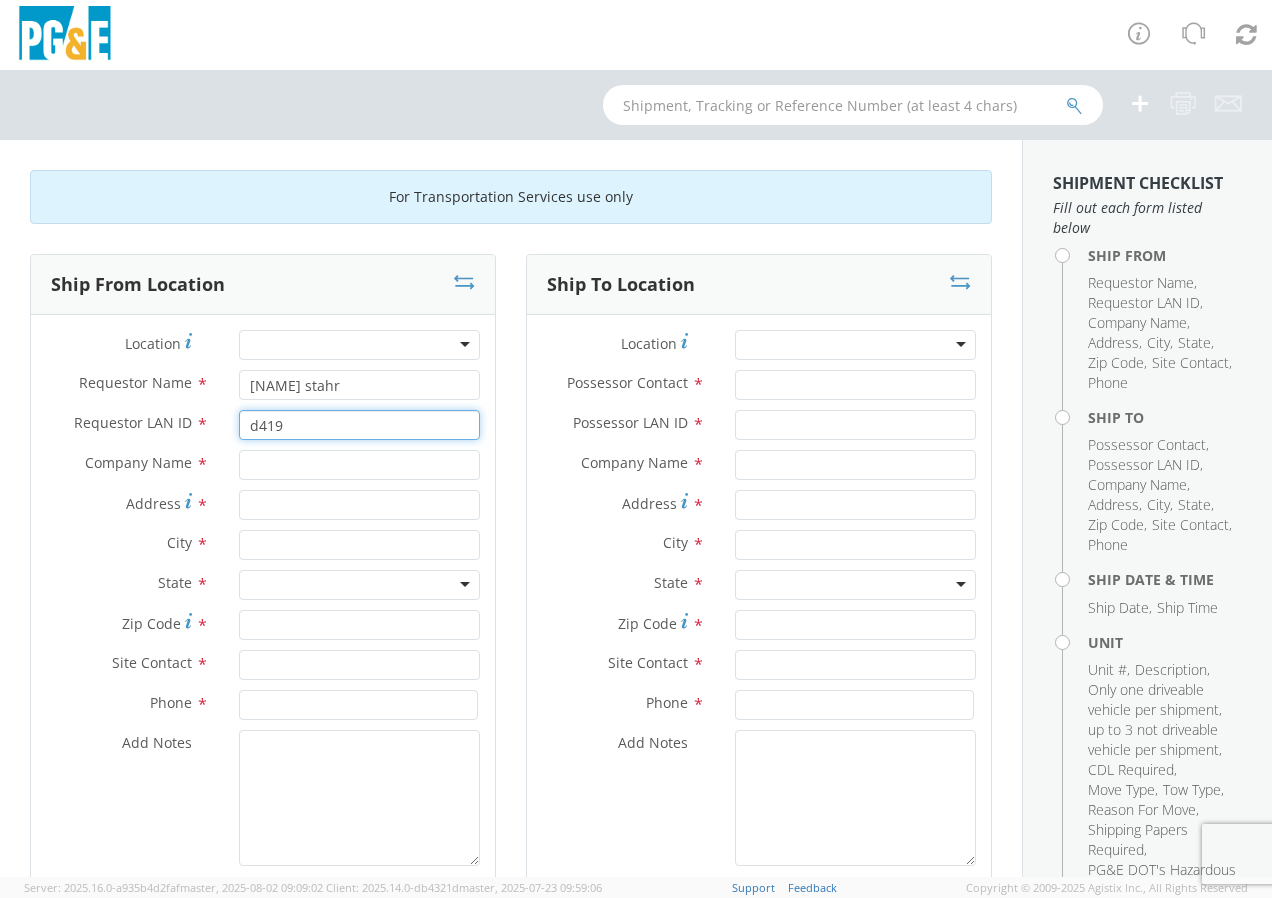 type on "d419" 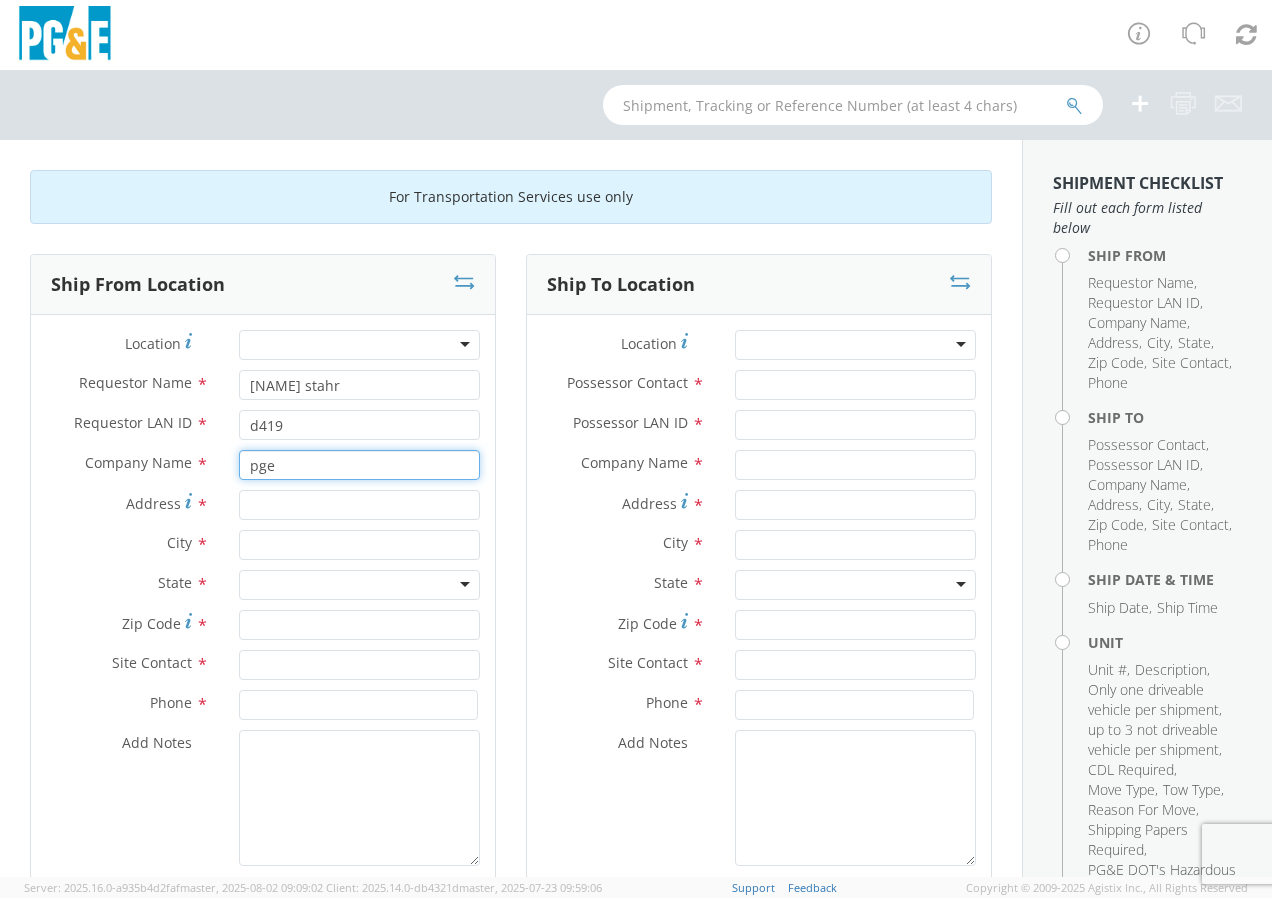 type on "pge" 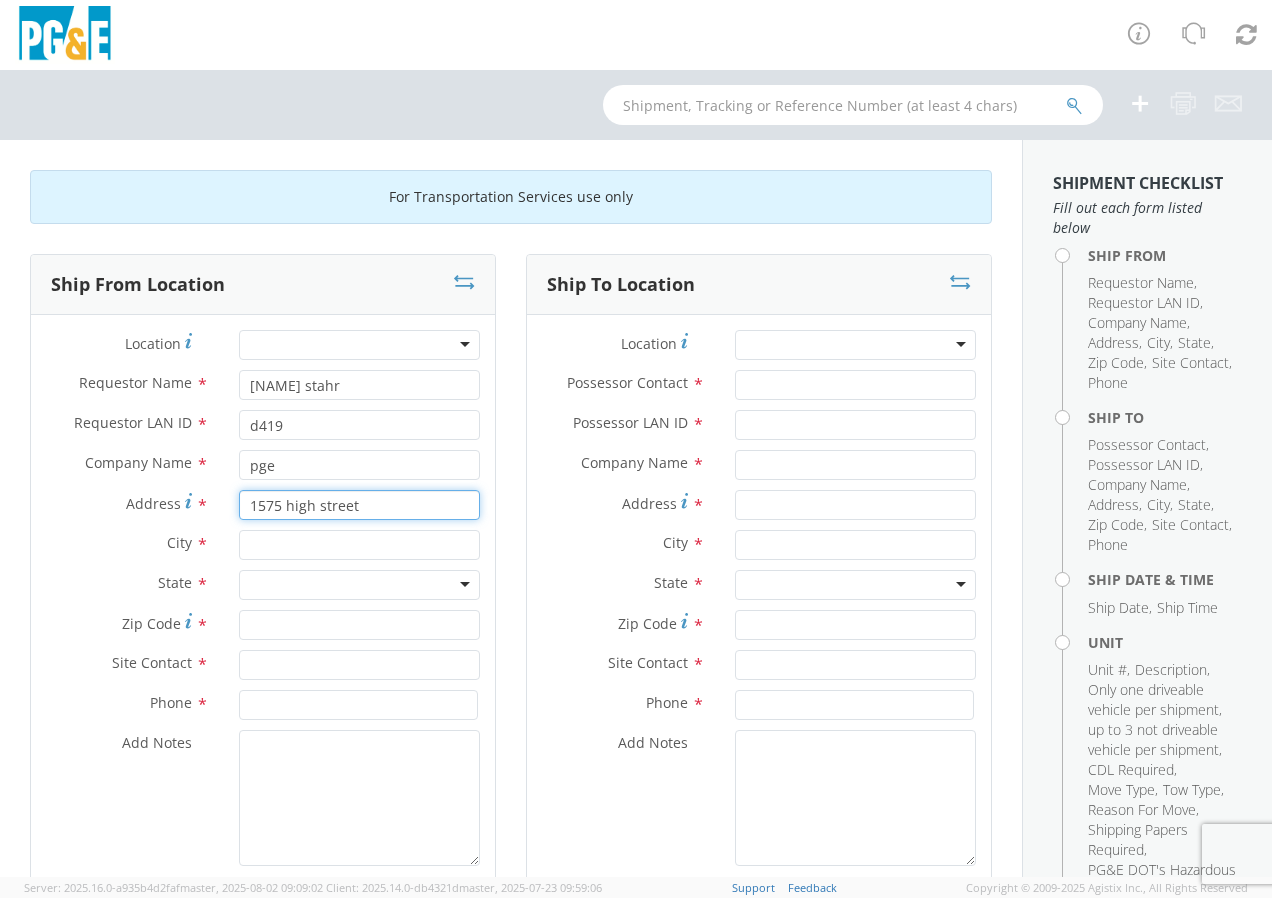 type on "1575 high street" 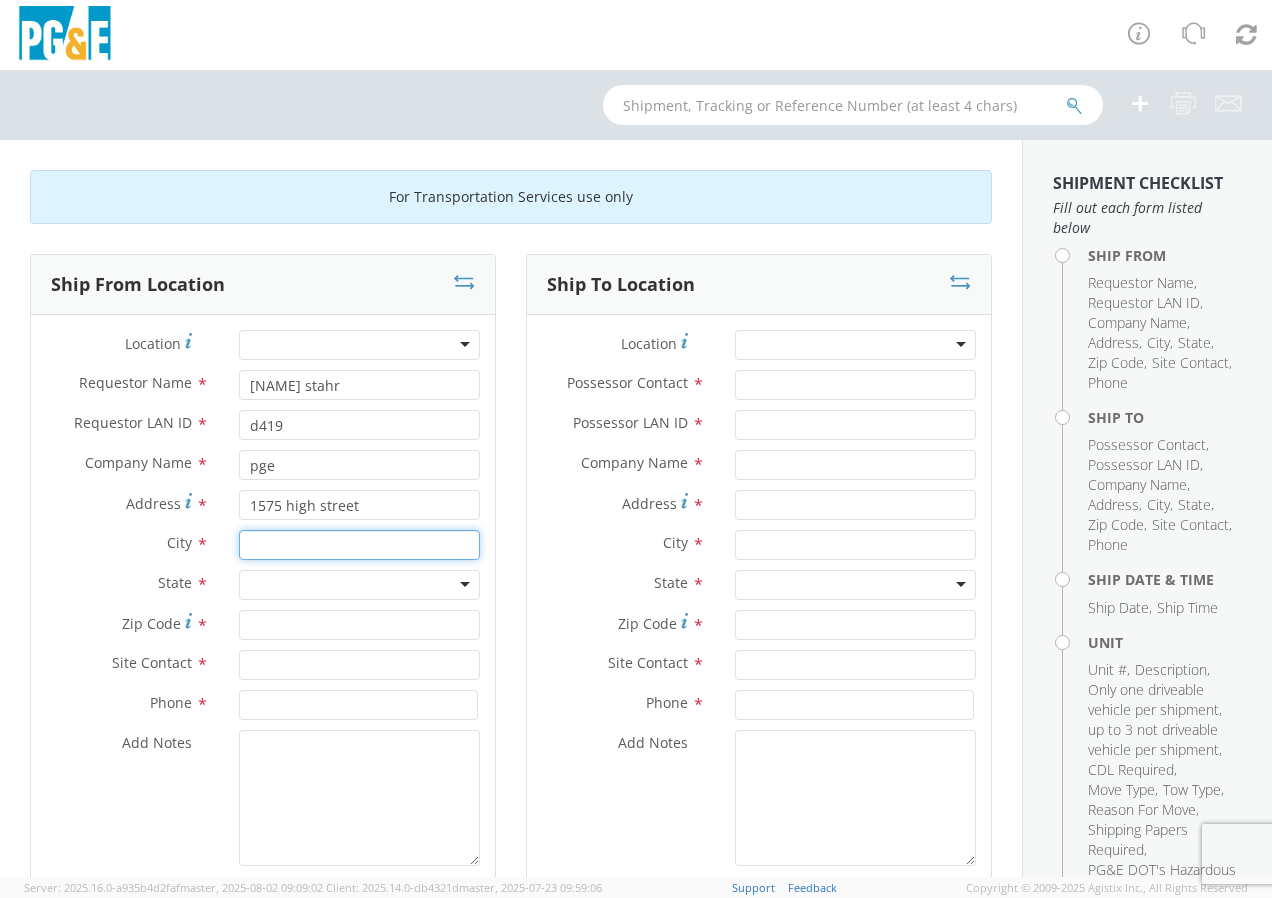 click at bounding box center (359, 545) 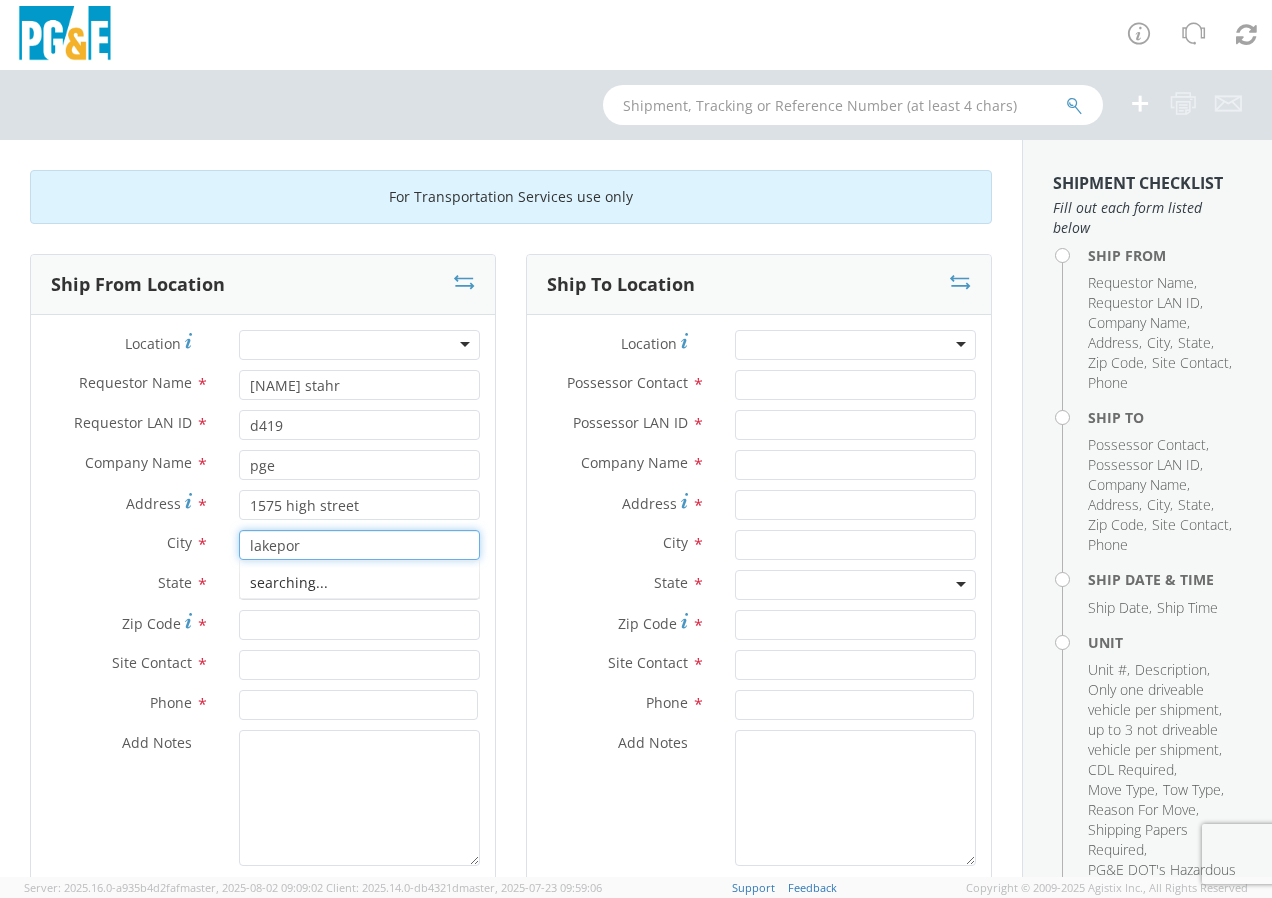 type on "lakeport" 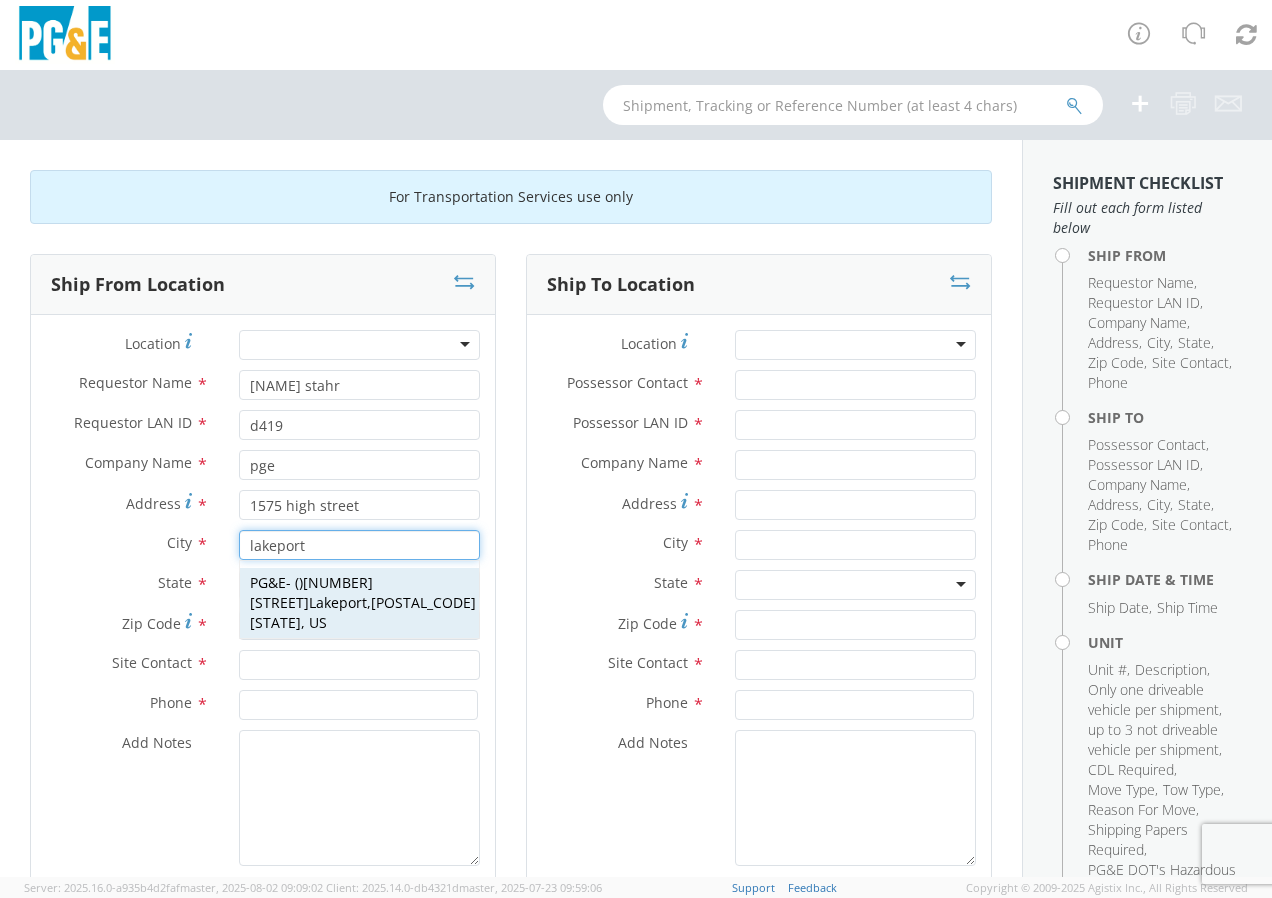click on "PG&E  - ( ) [NUMBER] [STREET]  [CITY] , [POSTAL_CODE]-[POSTAL_CODE] [STATE], US" at bounding box center [359, 603] 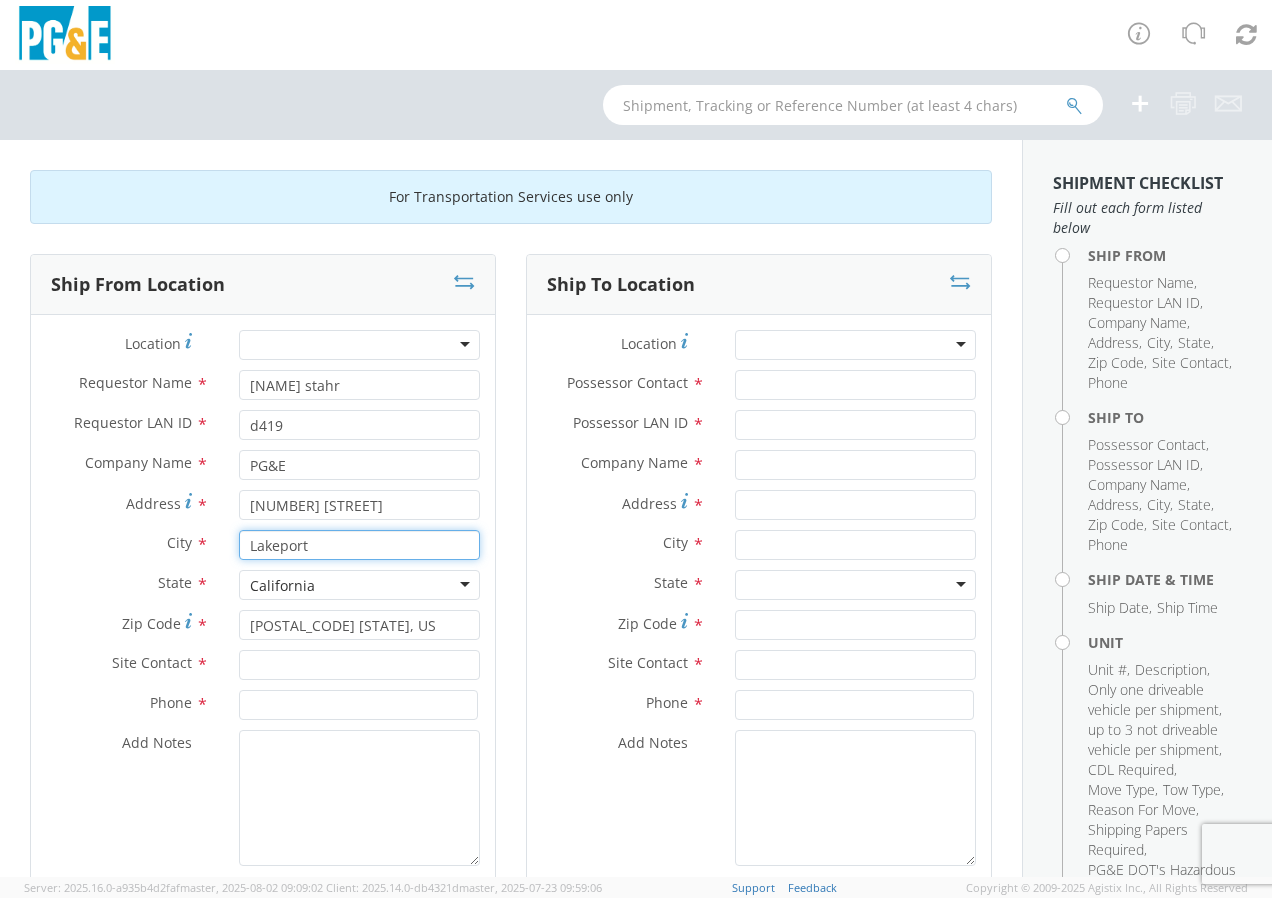 type on "Lakeport" 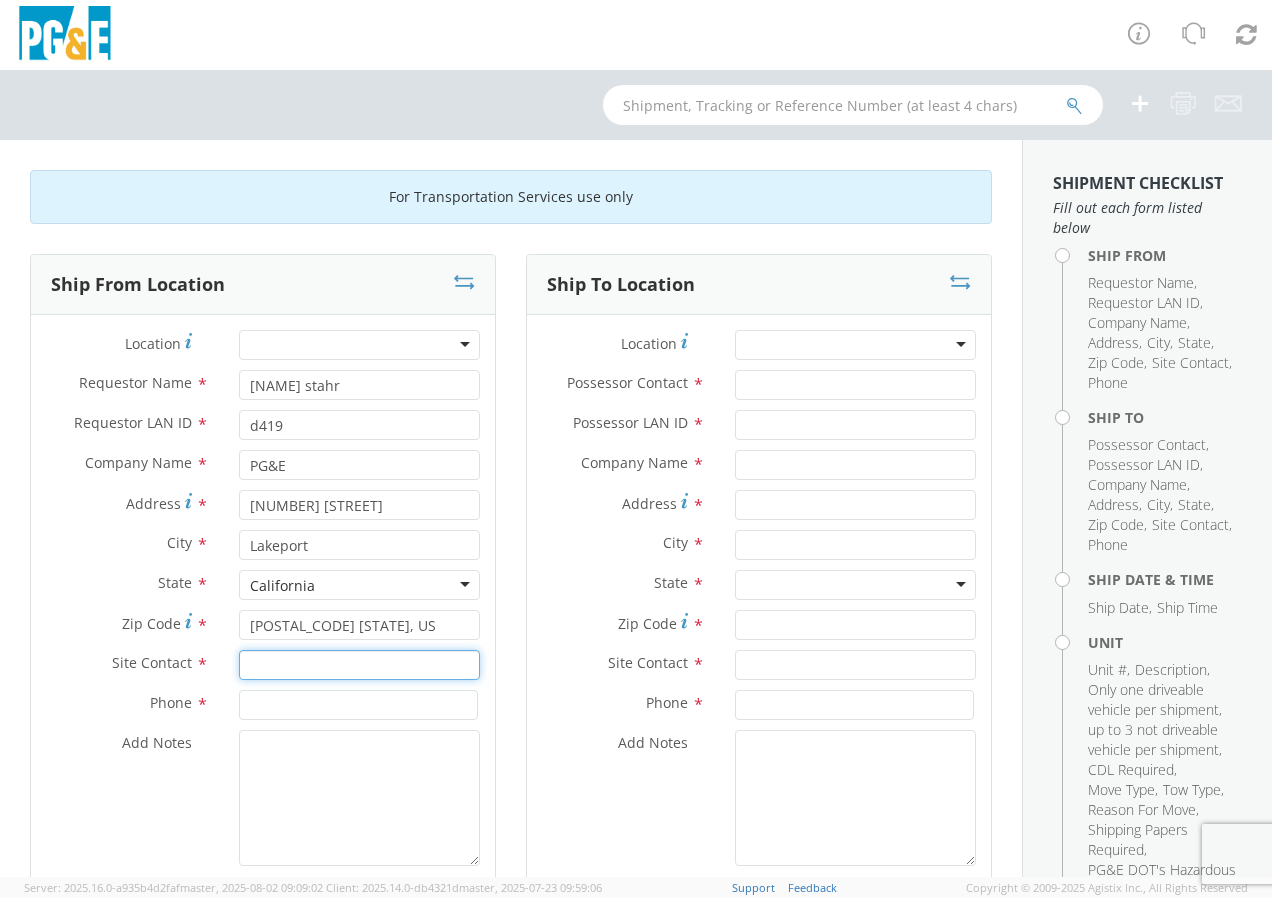 click at bounding box center (359, 665) 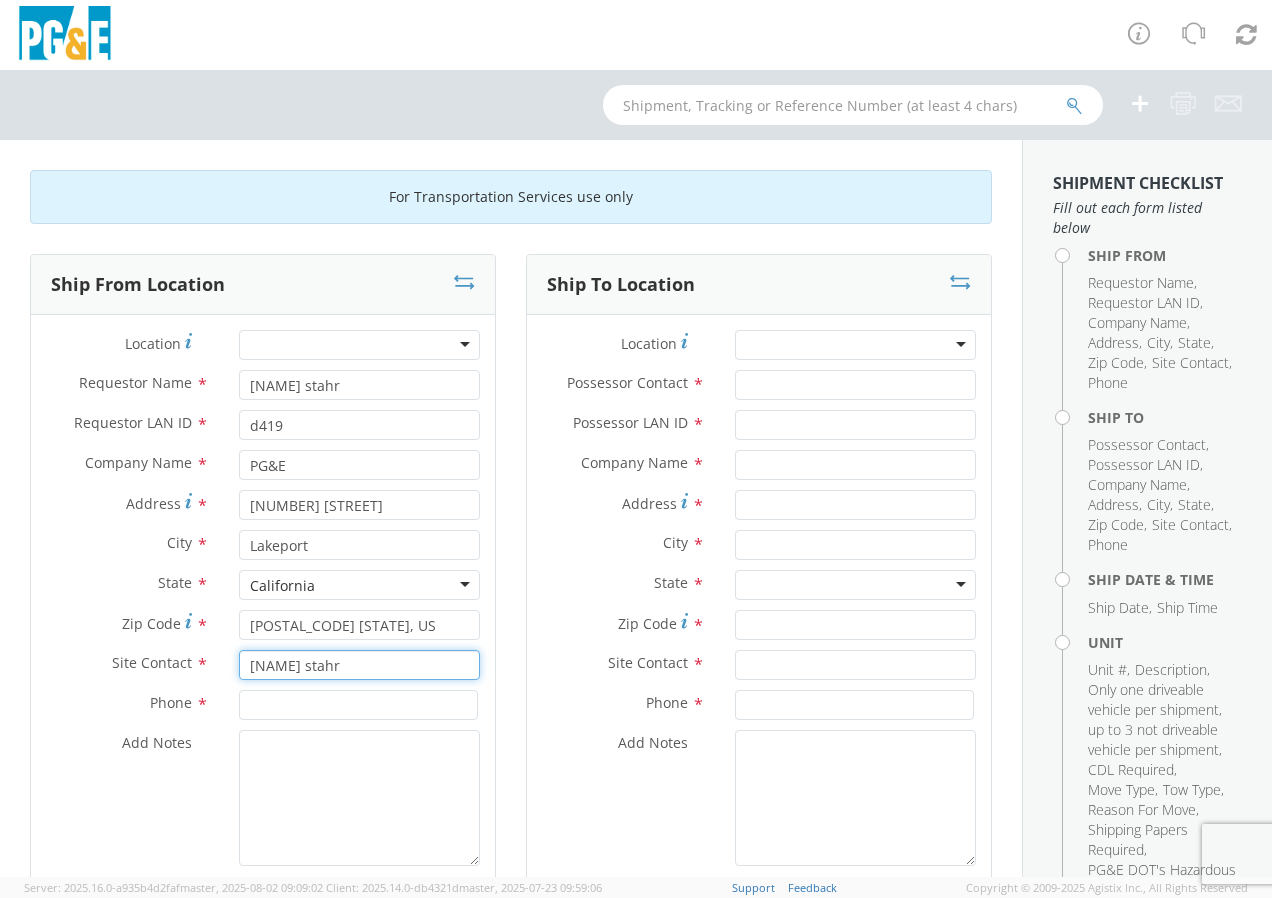 type on "[NAME] stahr" 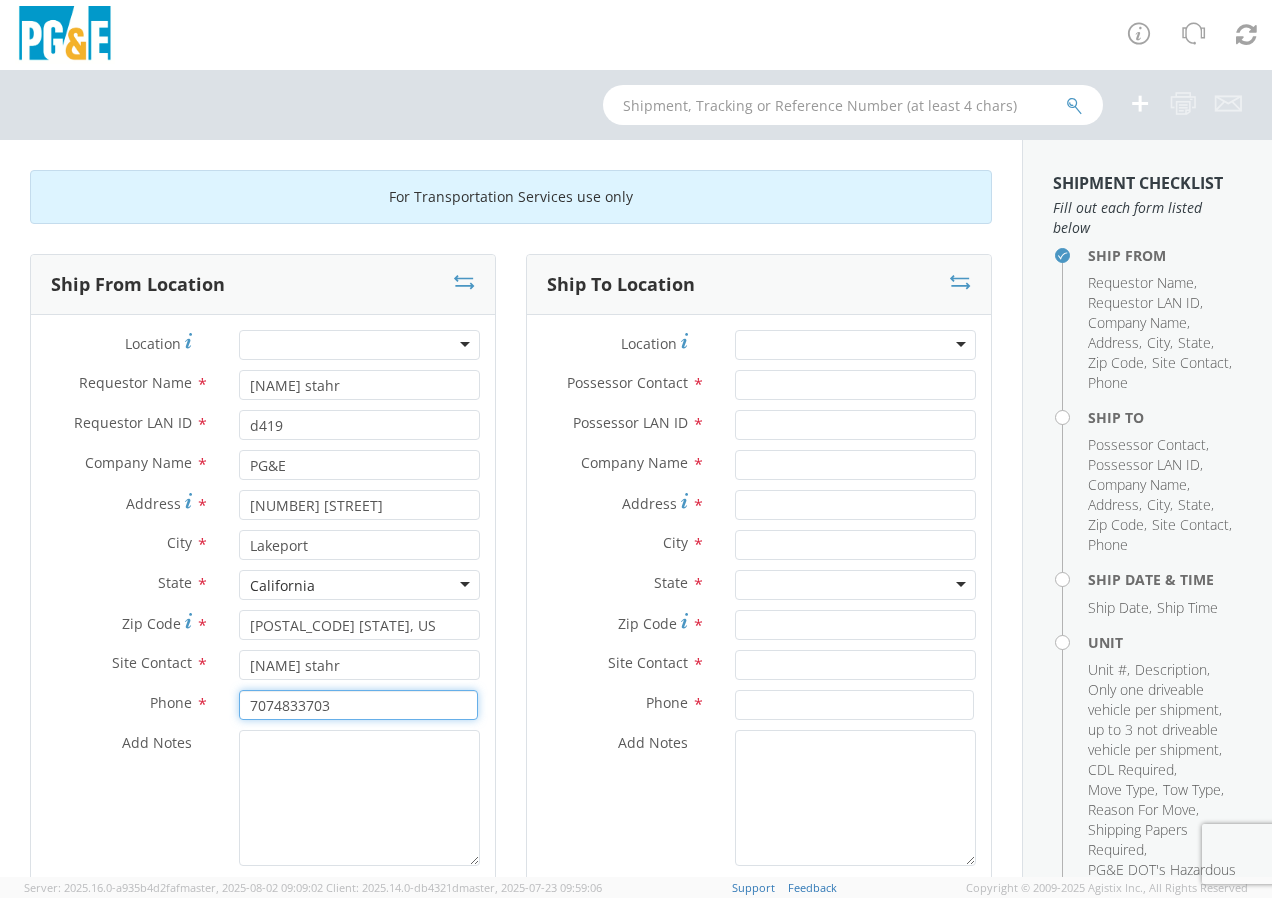 type on "7074833703" 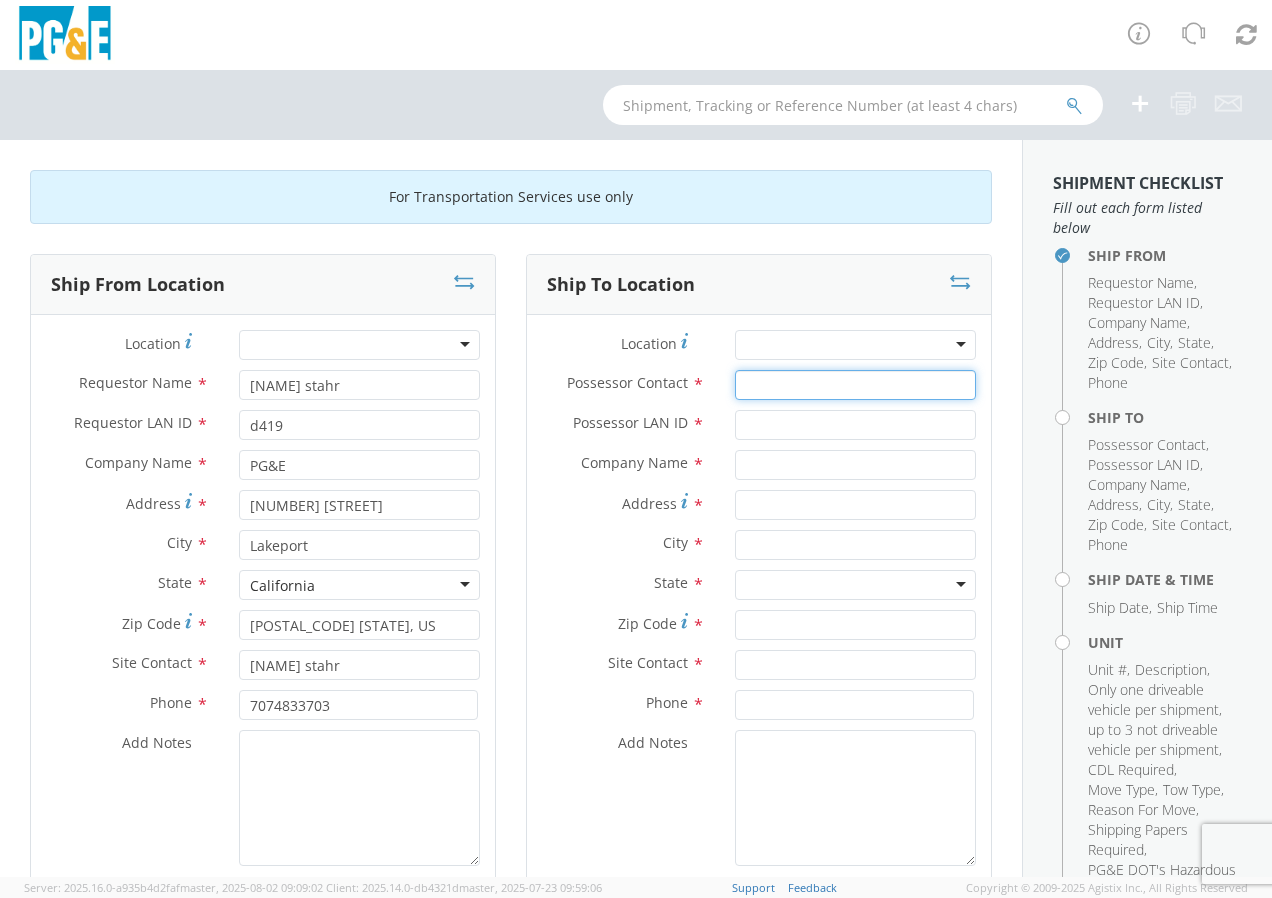 click on "Possessor Contact        *" at bounding box center [855, 385] 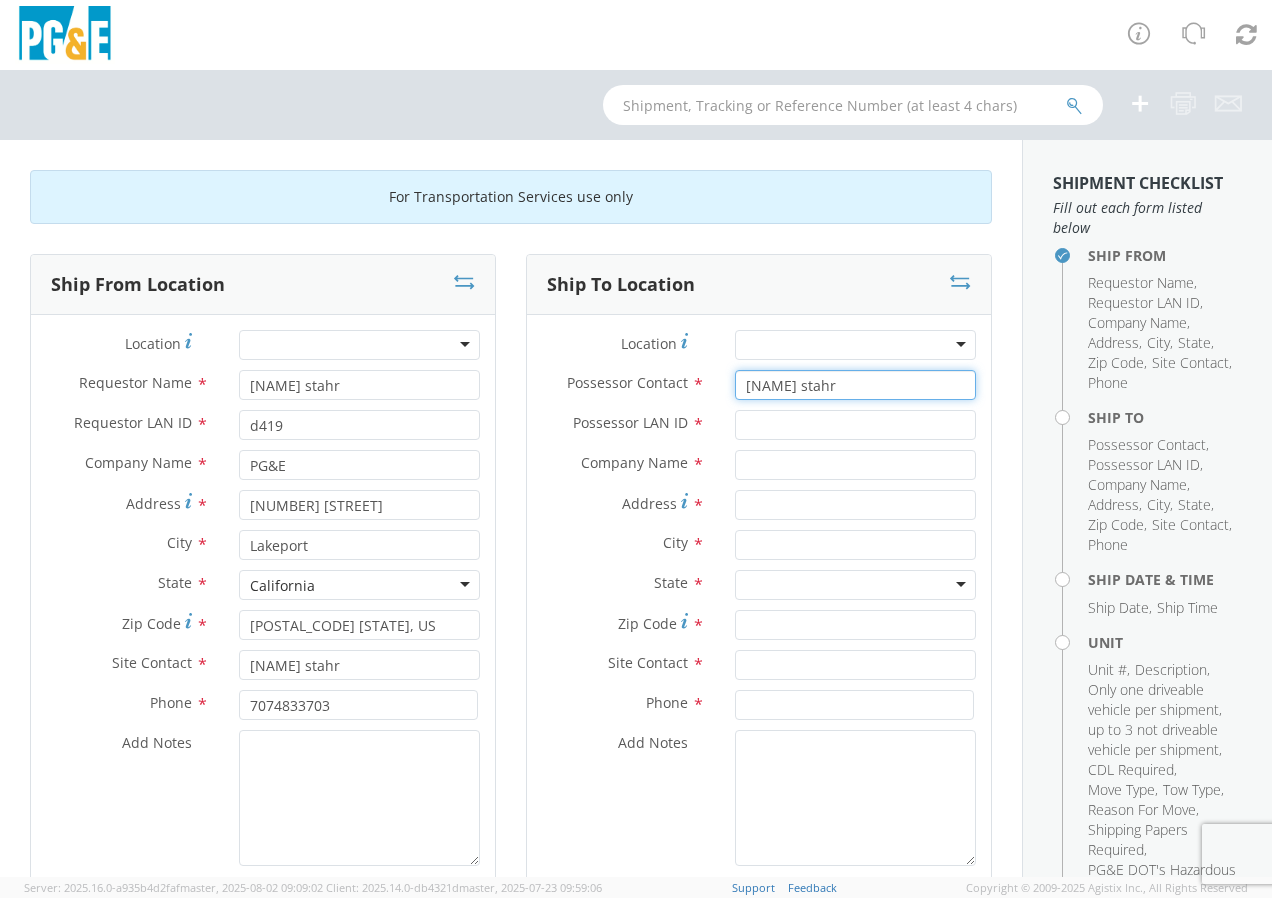 type on "[NAME] stahr" 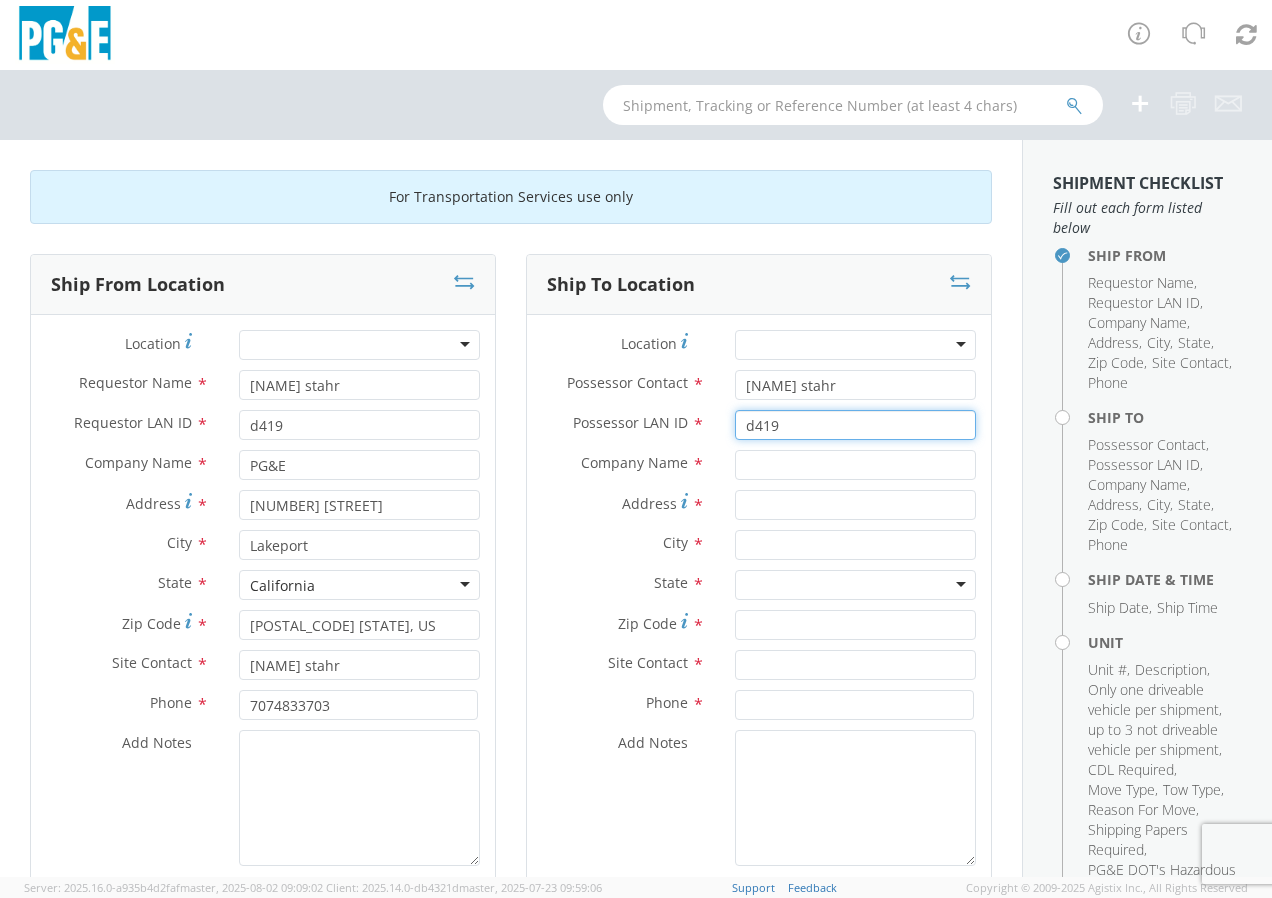 type on "d419" 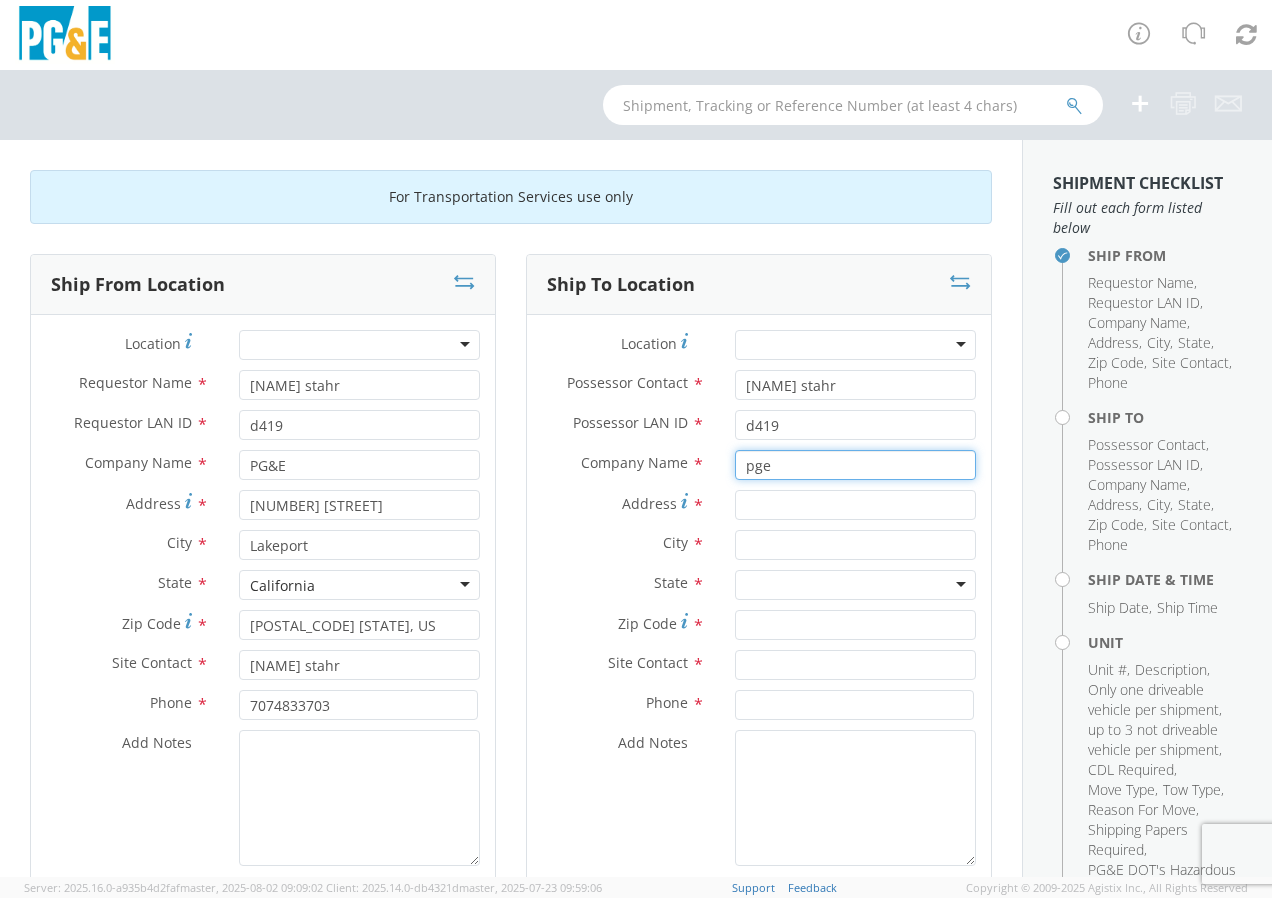 type on "pge" 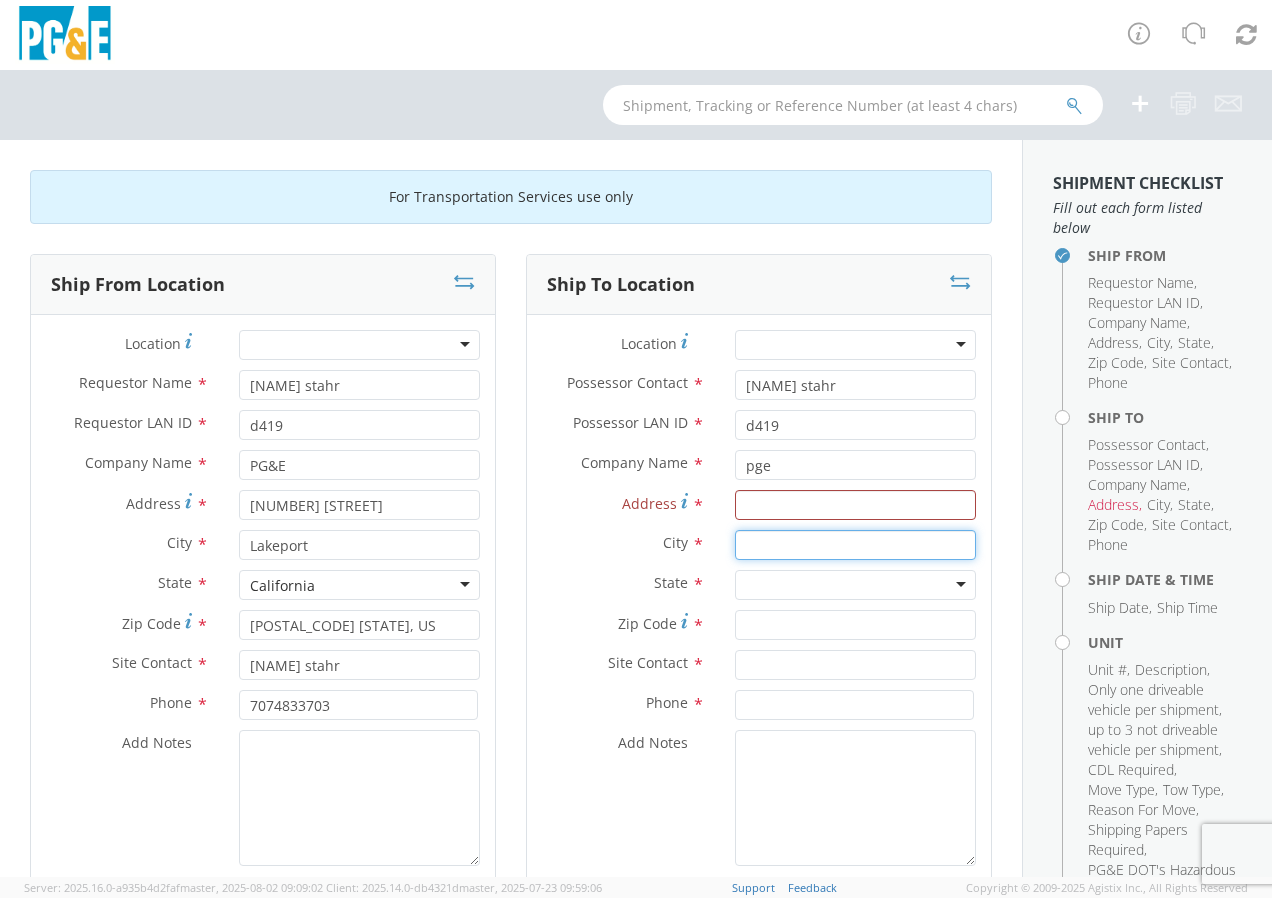 click at bounding box center [855, 545] 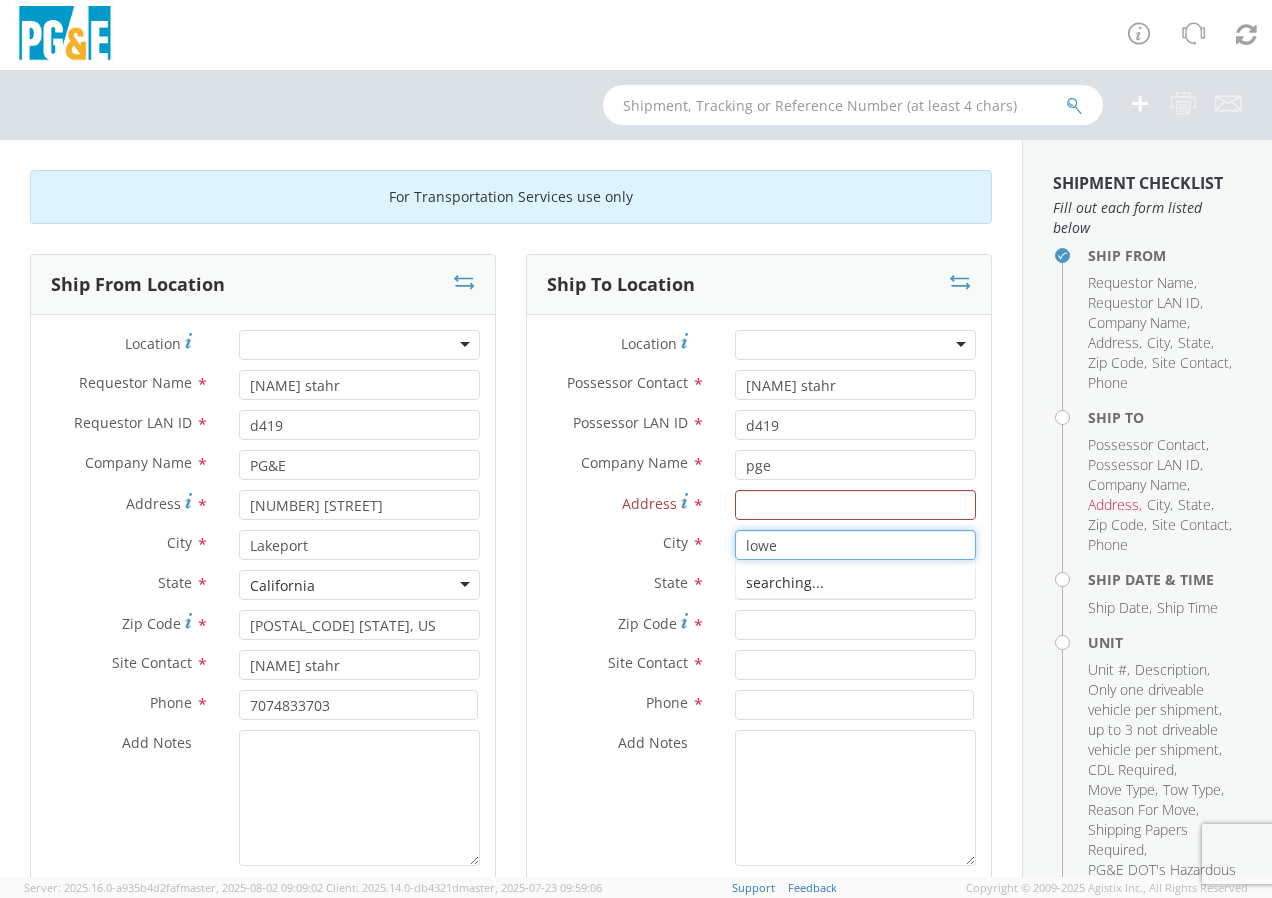 type on "lower" 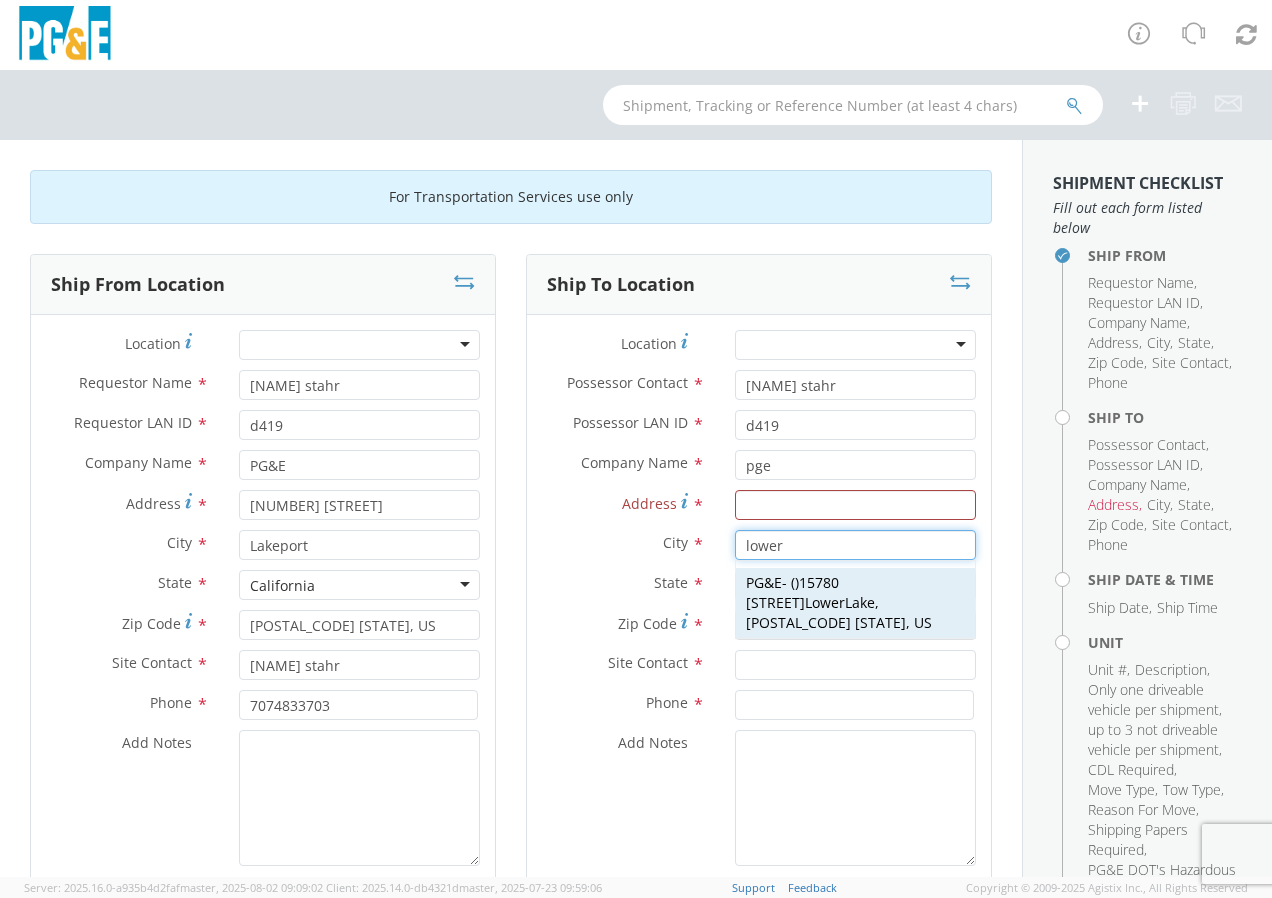 click on "PG&E  - ( ) [NUMBER] [STREET]  Lower  Lake , [POSTAL_CODE] [STATE], US" at bounding box center [855, 603] 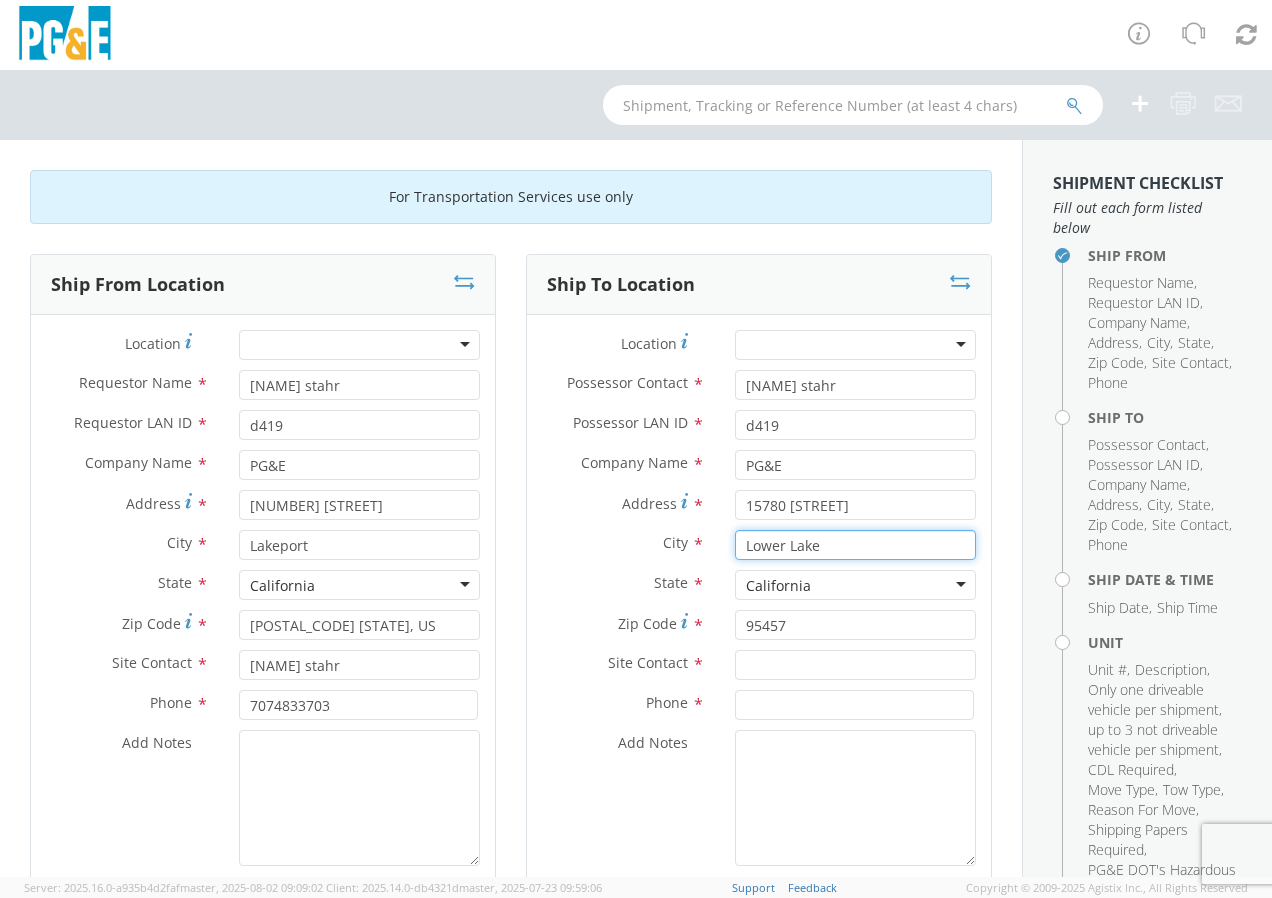 type on "Lower Lake" 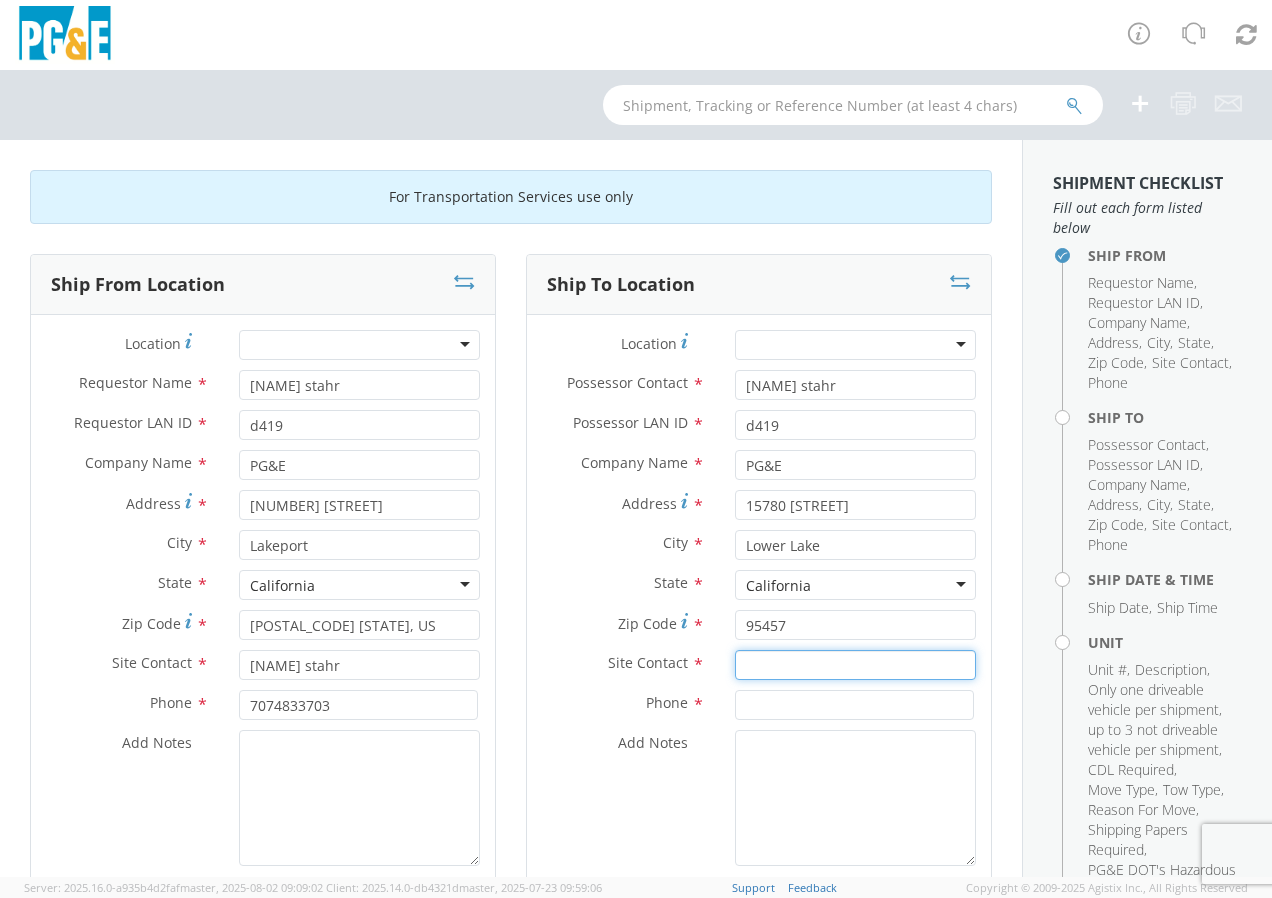 click at bounding box center [855, 665] 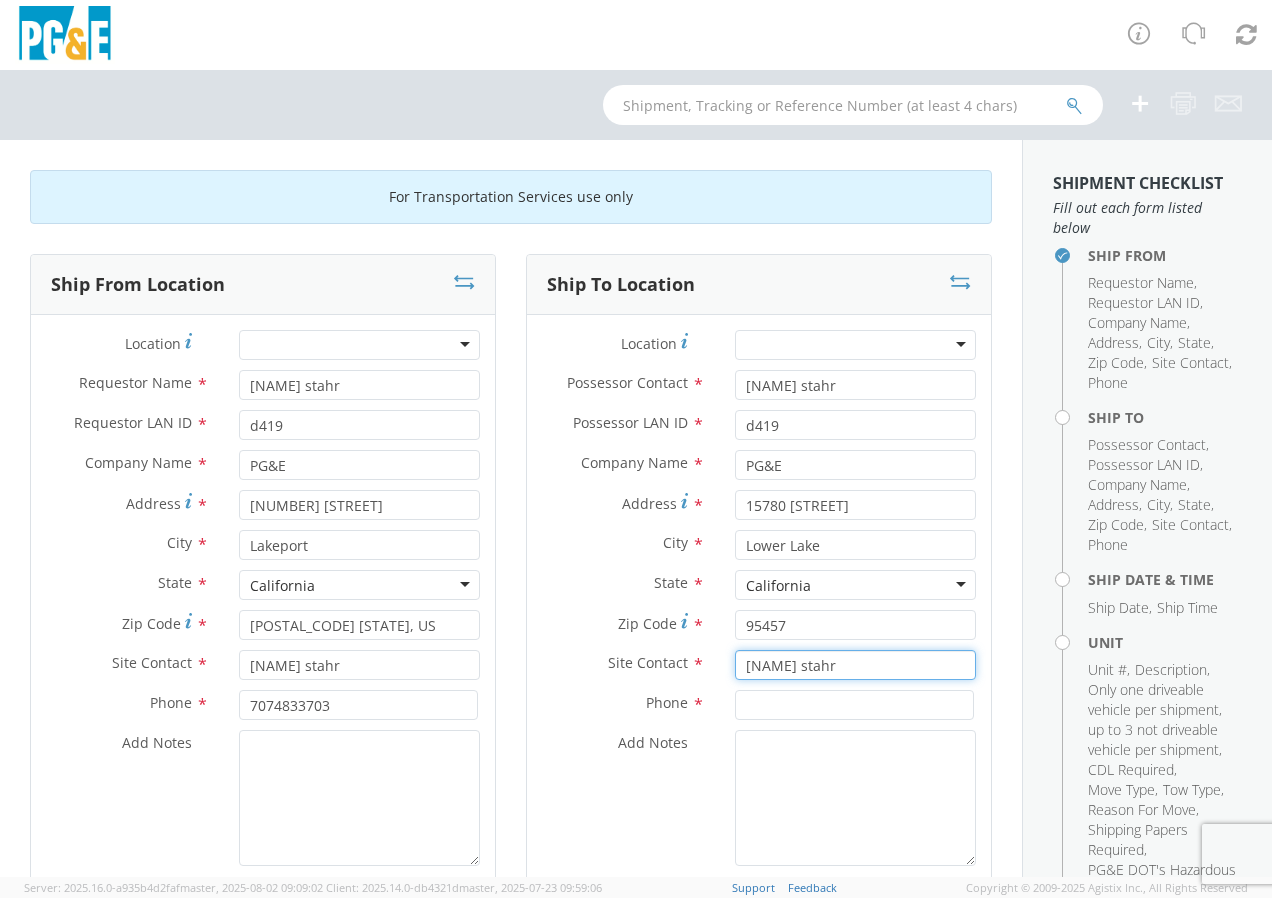 type on "[NAME] stahr" 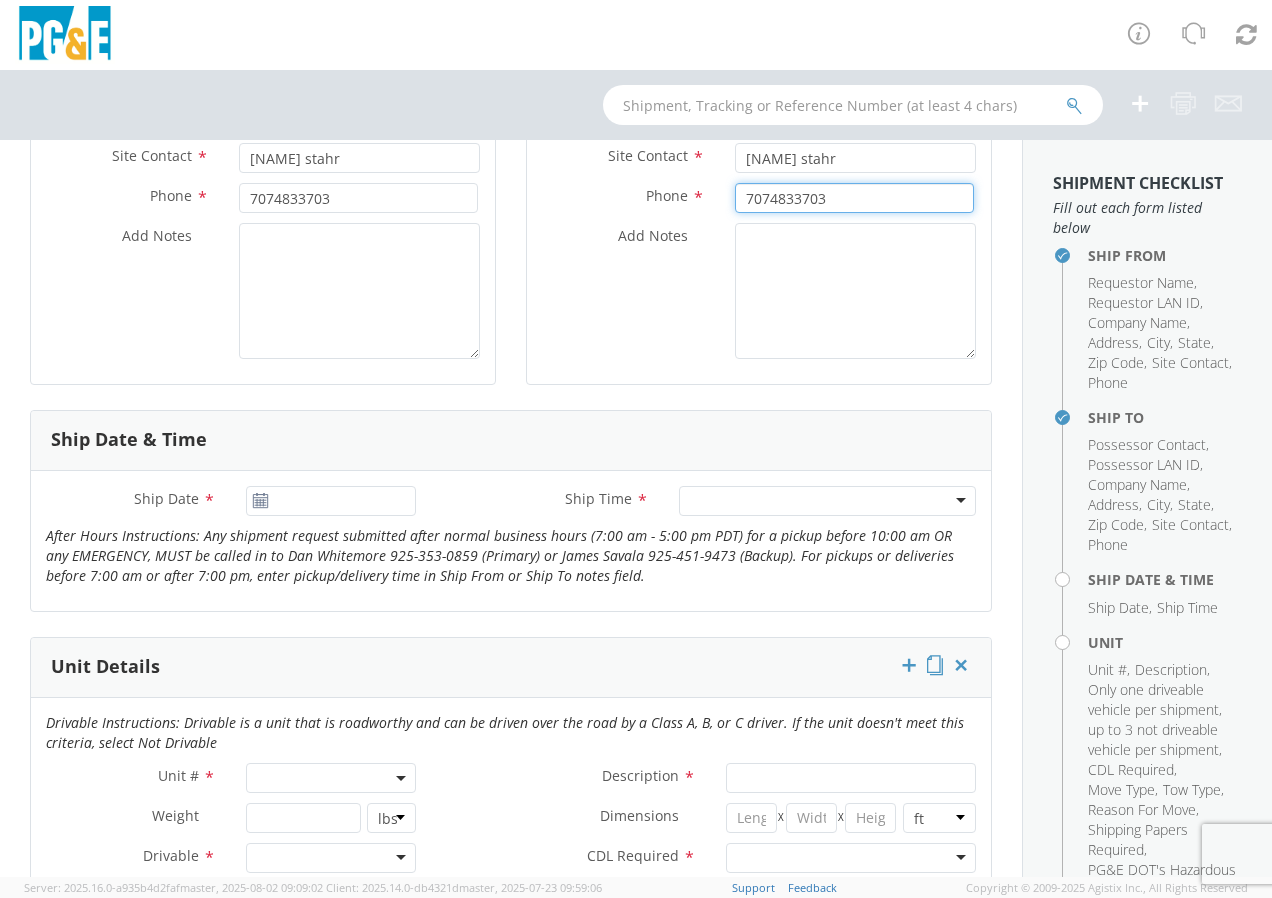 scroll, scrollTop: 547, scrollLeft: 0, axis: vertical 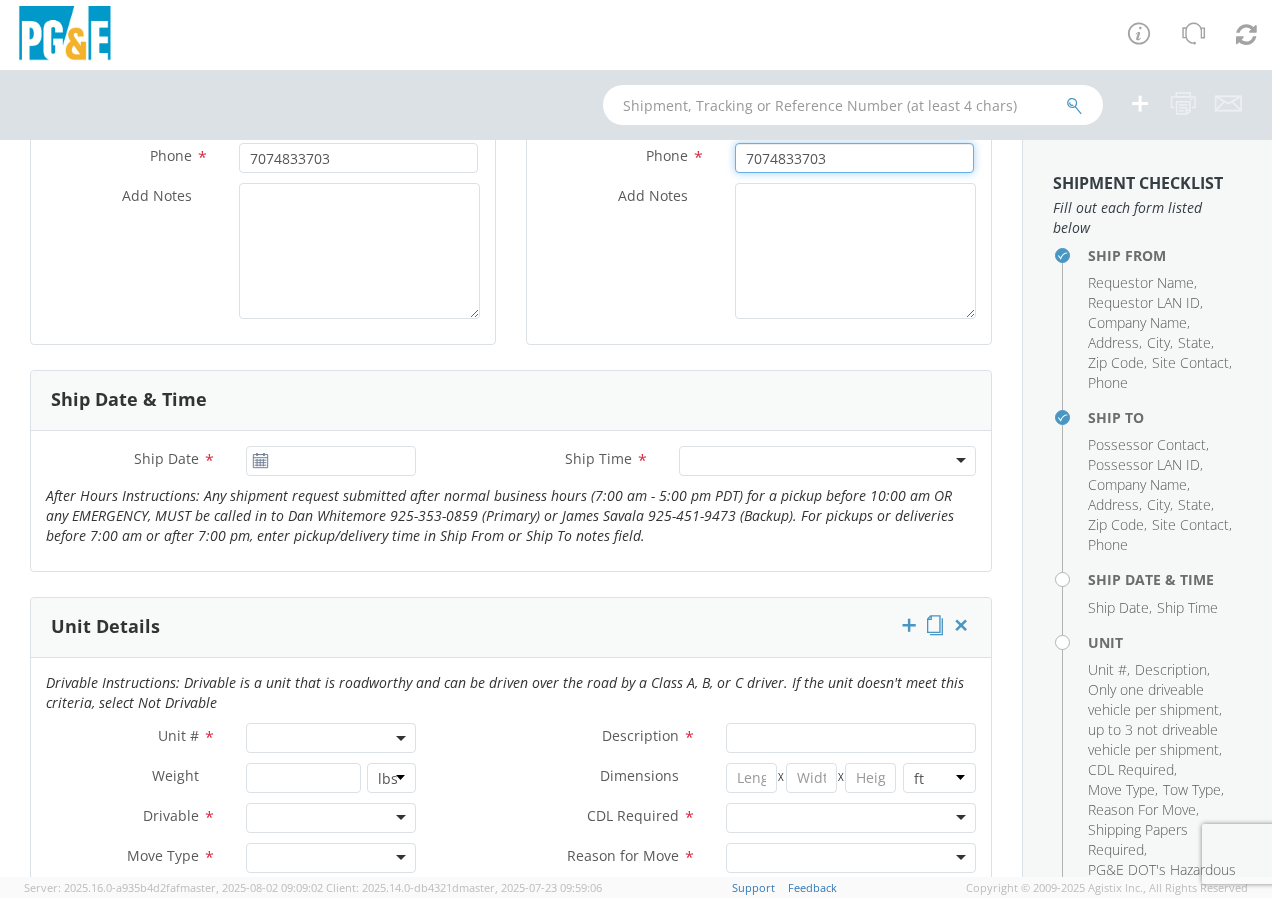 type on "7074833703" 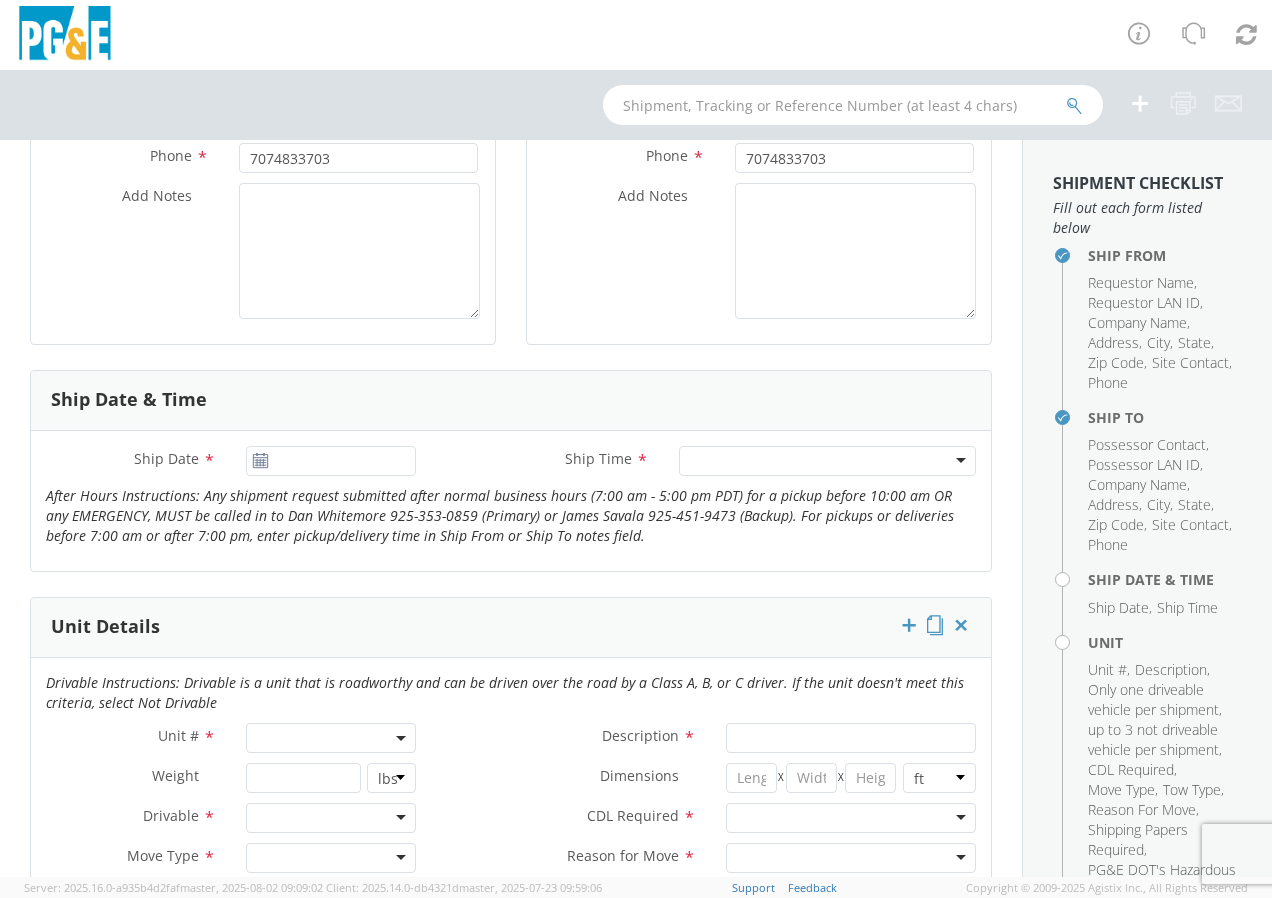 click 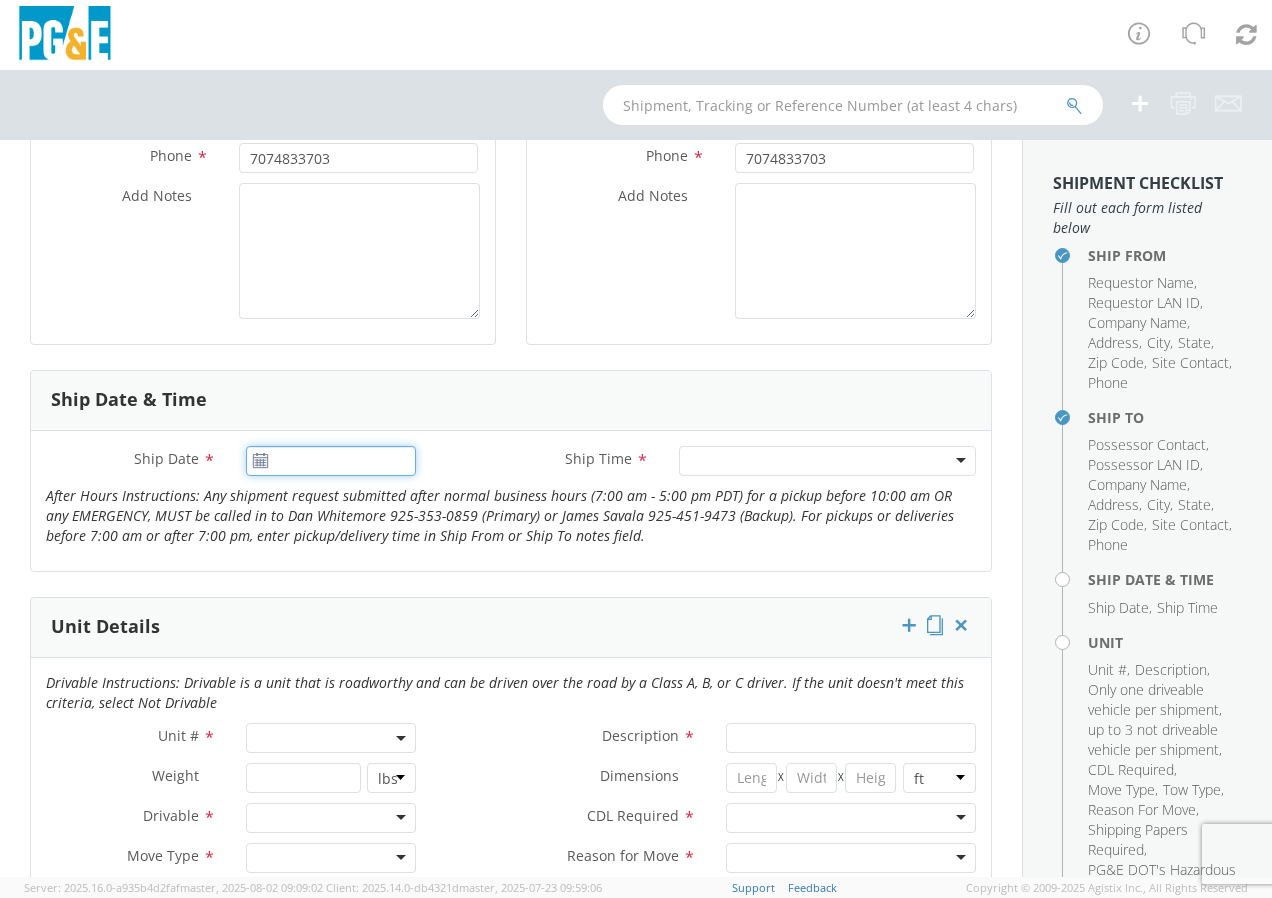 type on "08/04/2025" 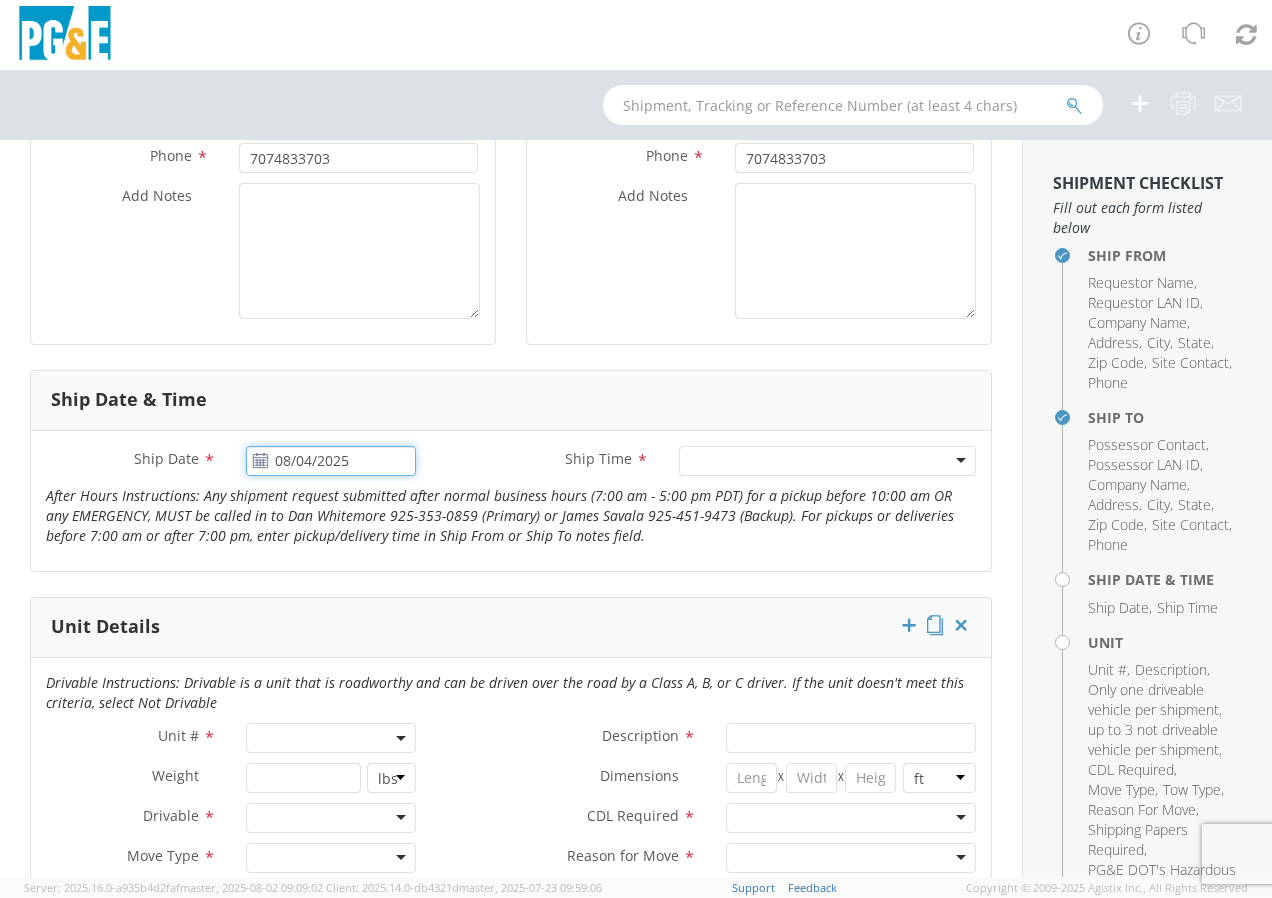 click on "08/04/2025" at bounding box center [331, 461] 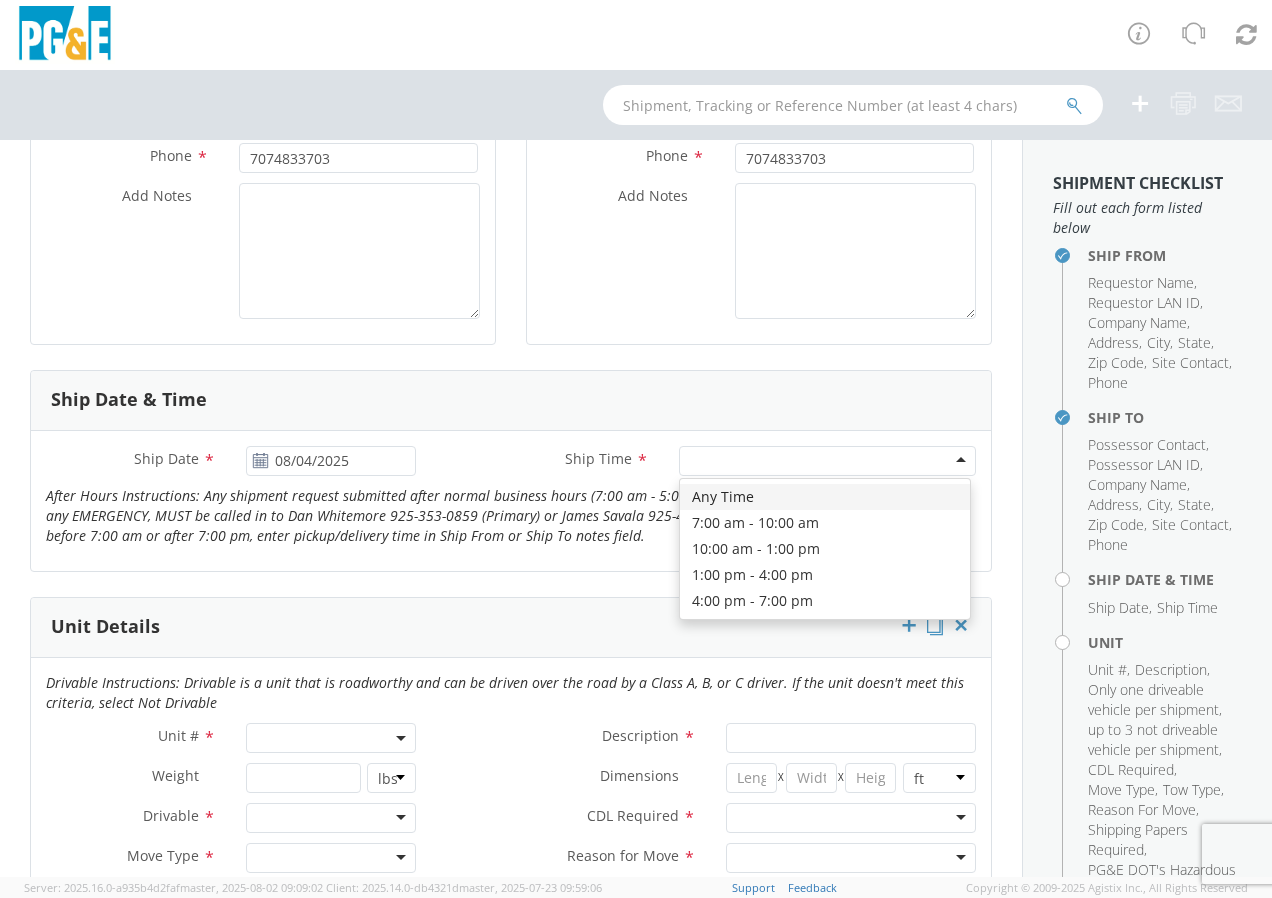 click 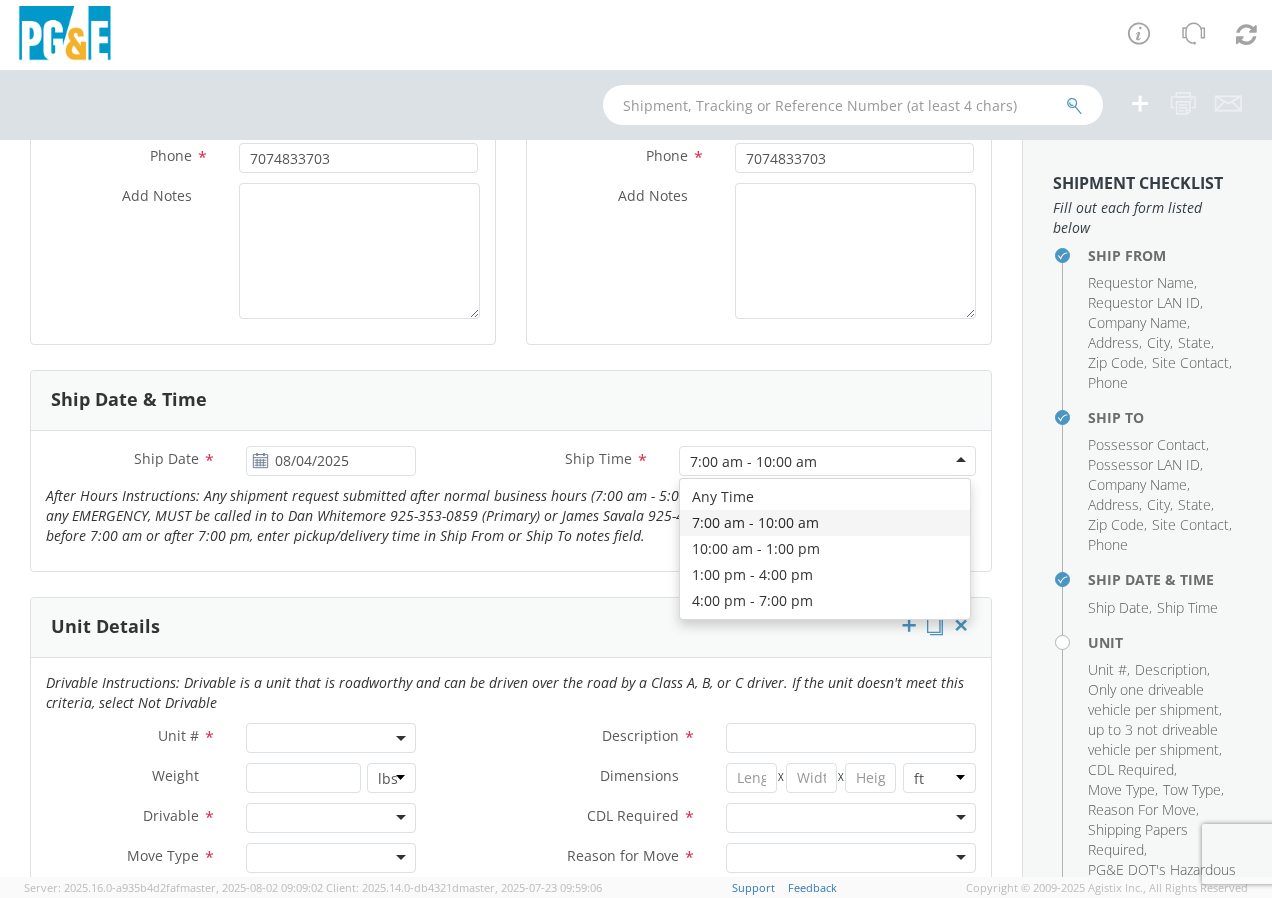 click on "7:00 am - 10:00 am" 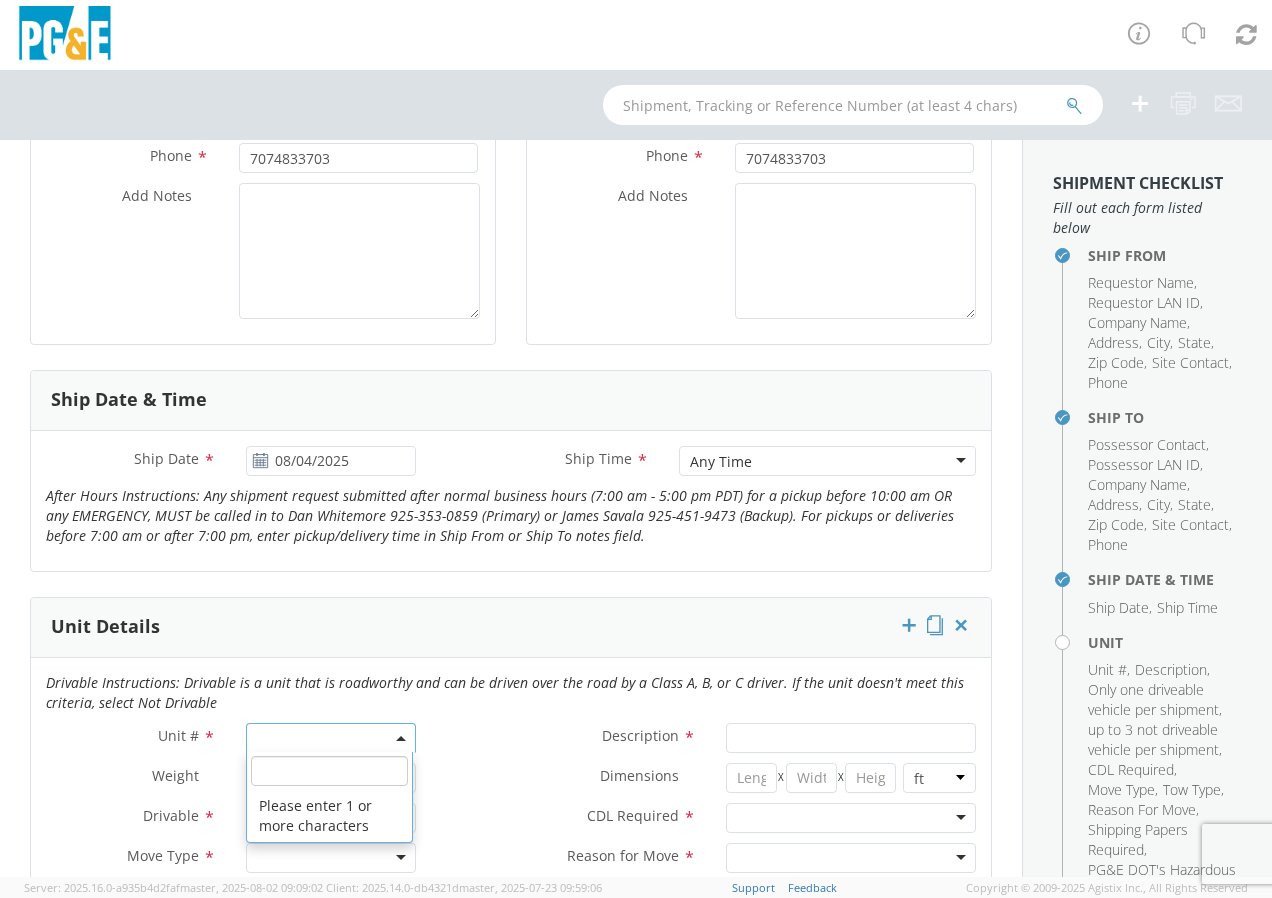 click 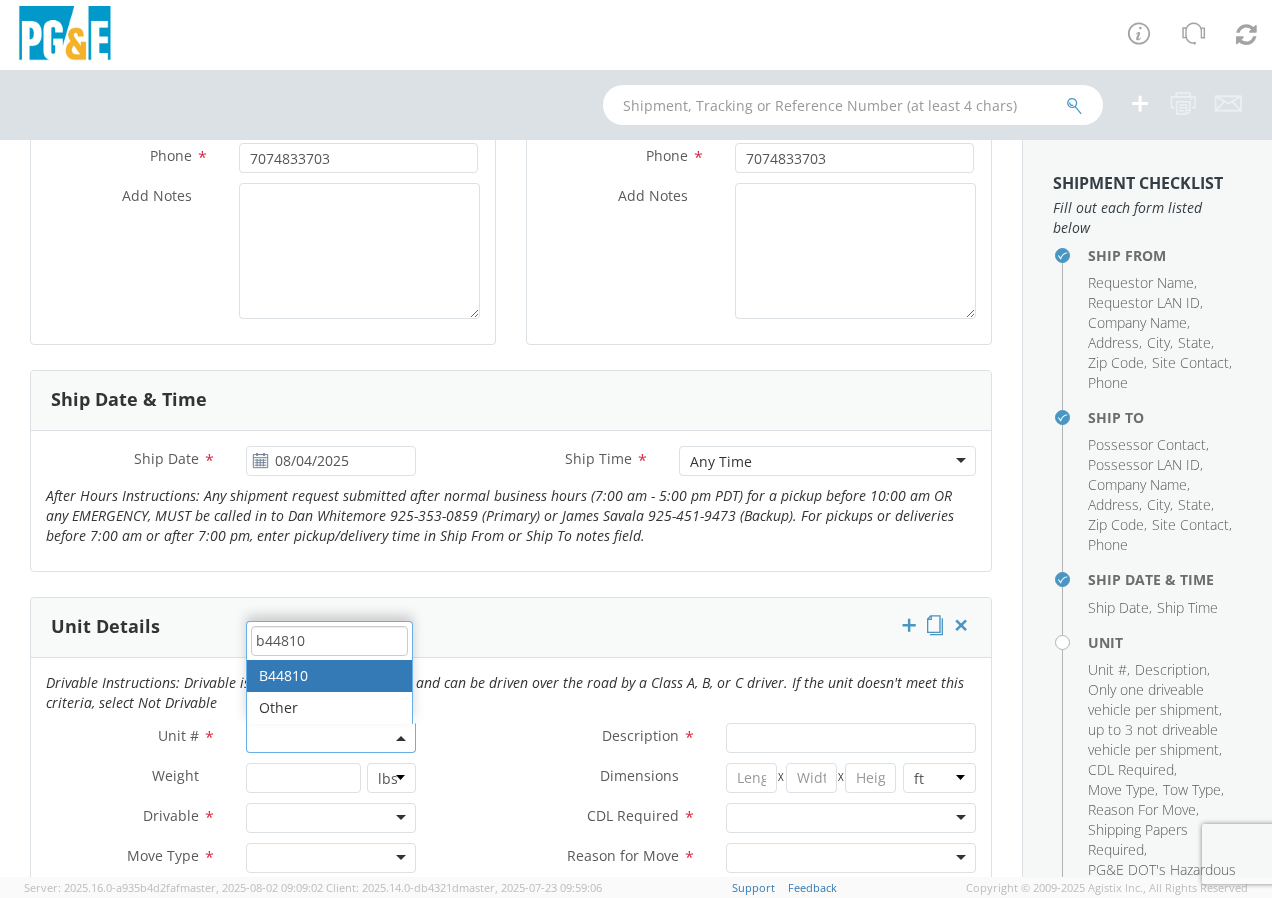 type on "b44810" 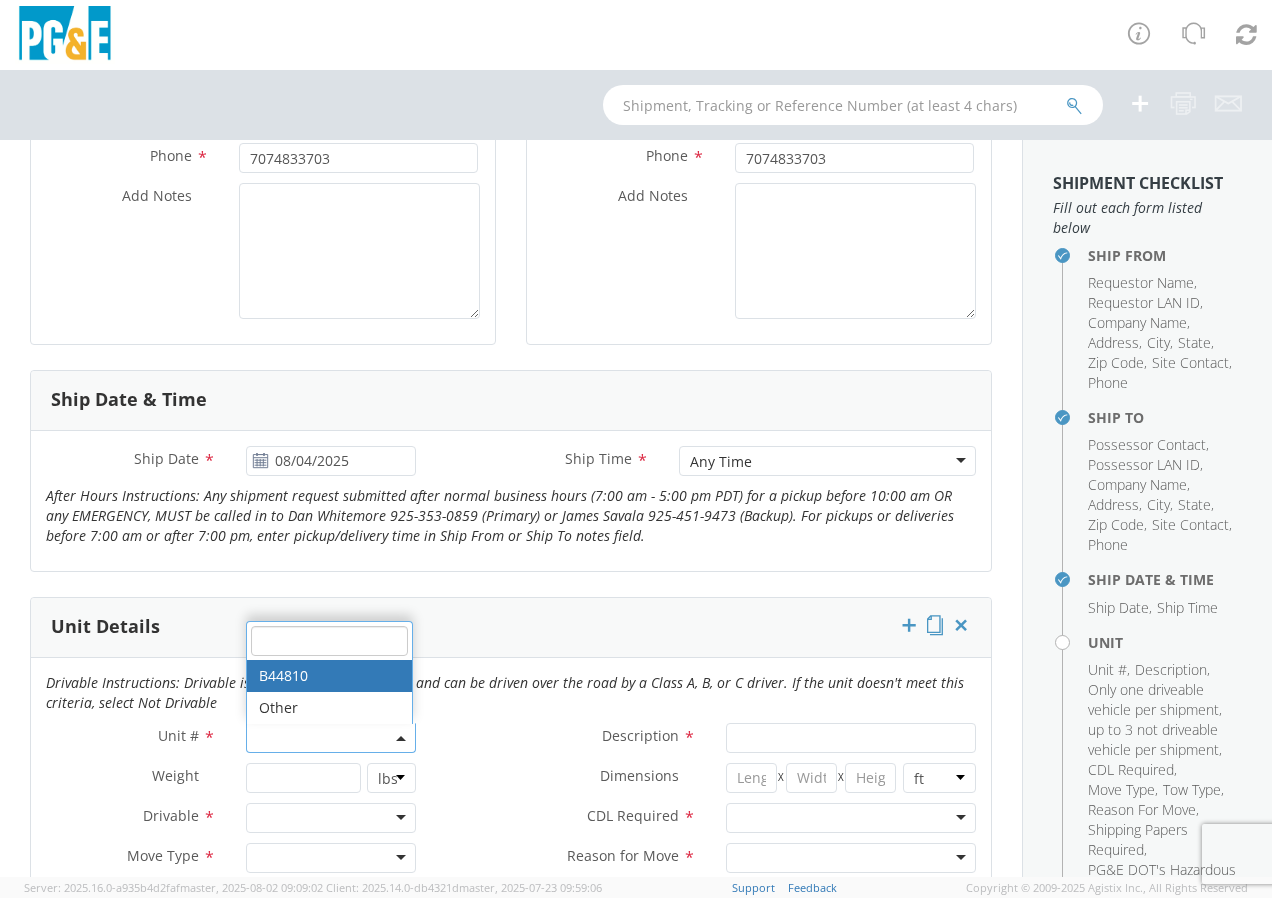 type on "EQ; MATERIAL HANDLER" 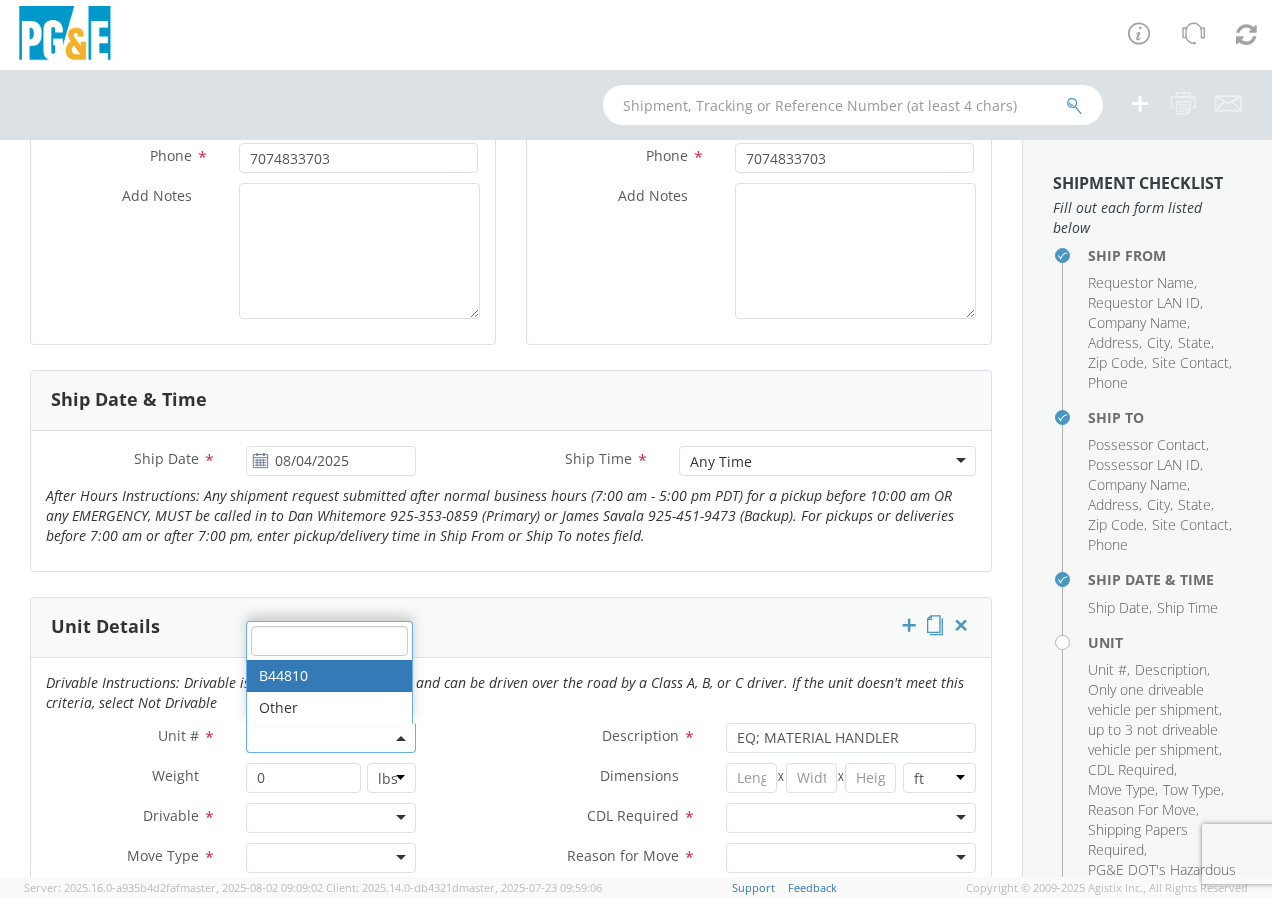 select on "B44810" 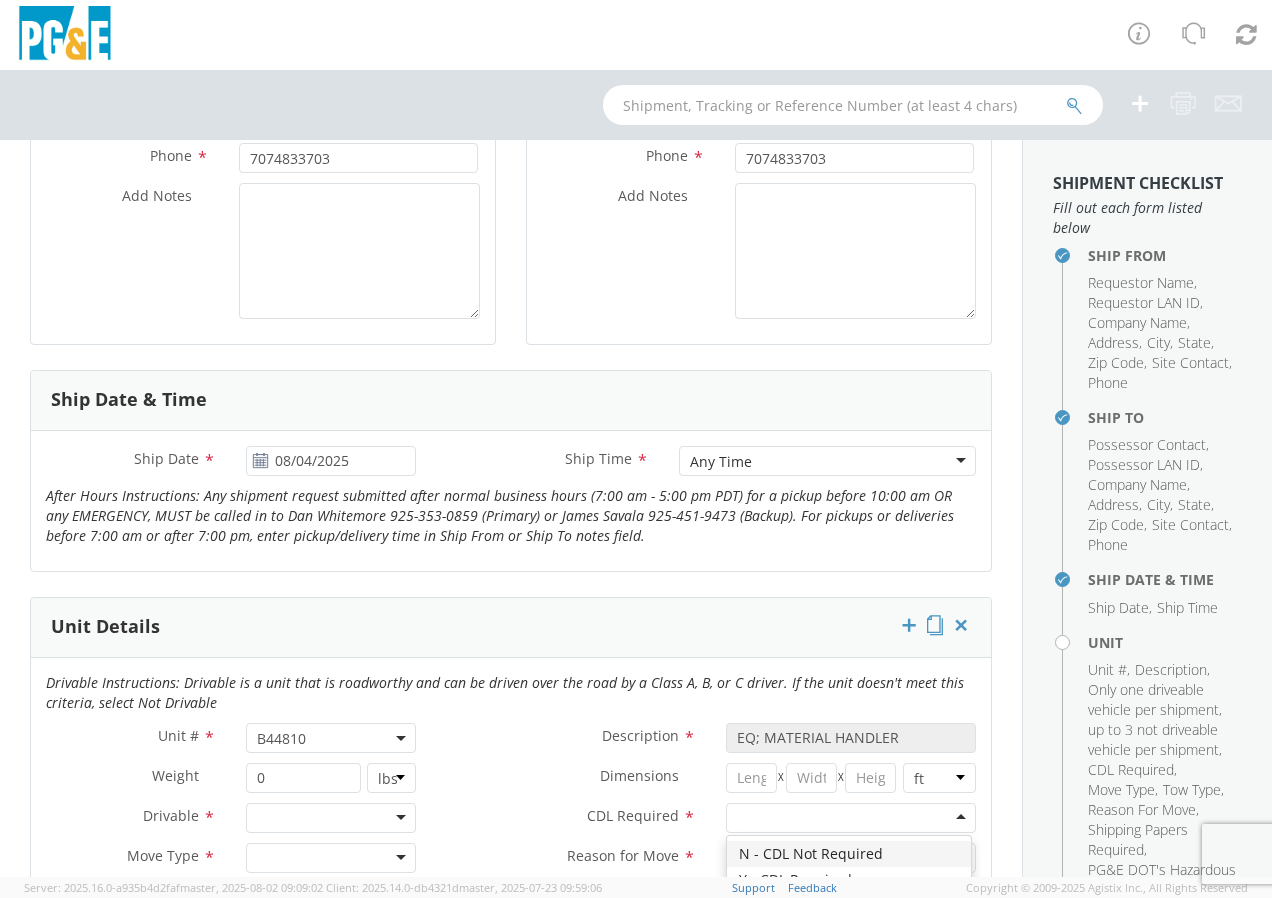 click 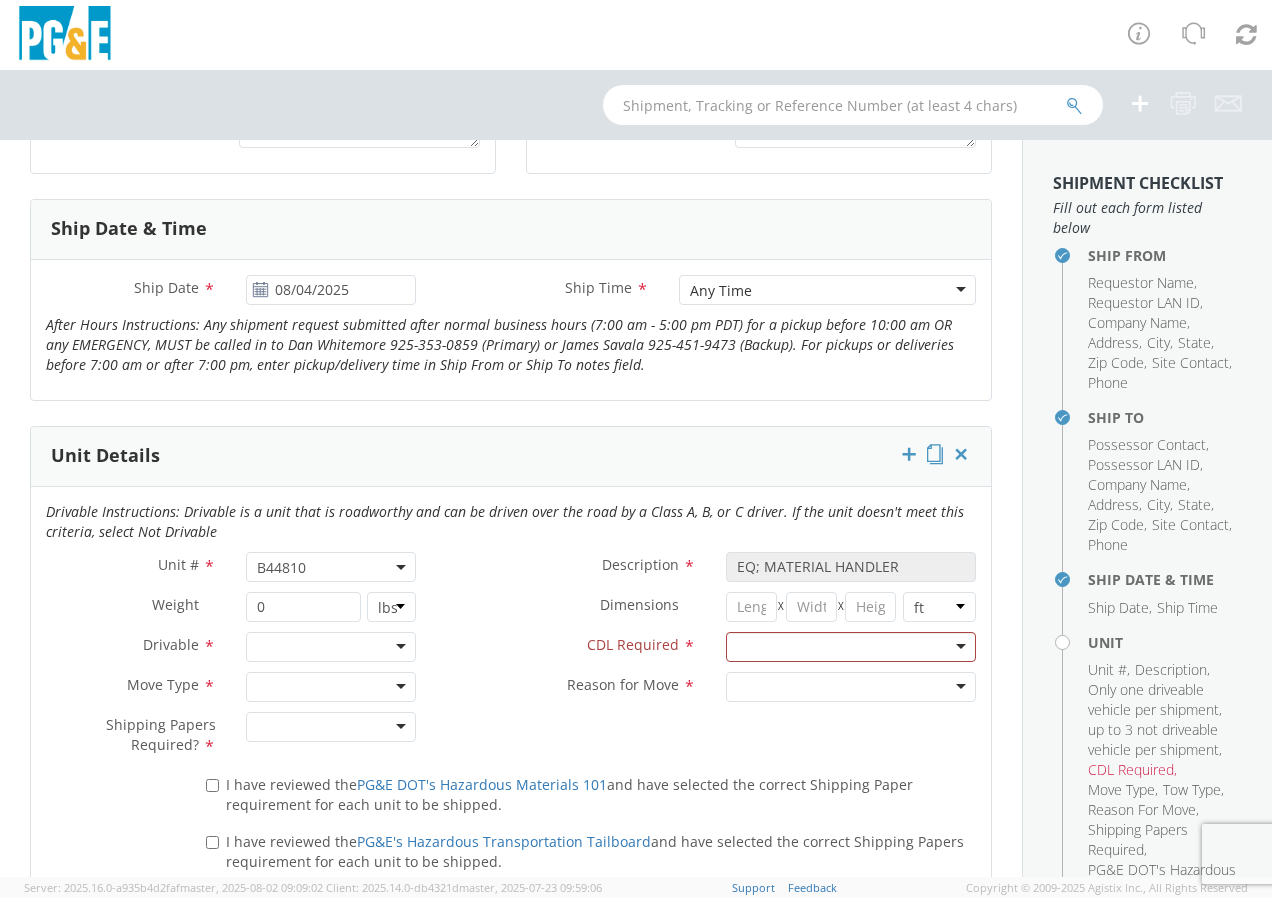 scroll, scrollTop: 747, scrollLeft: 0, axis: vertical 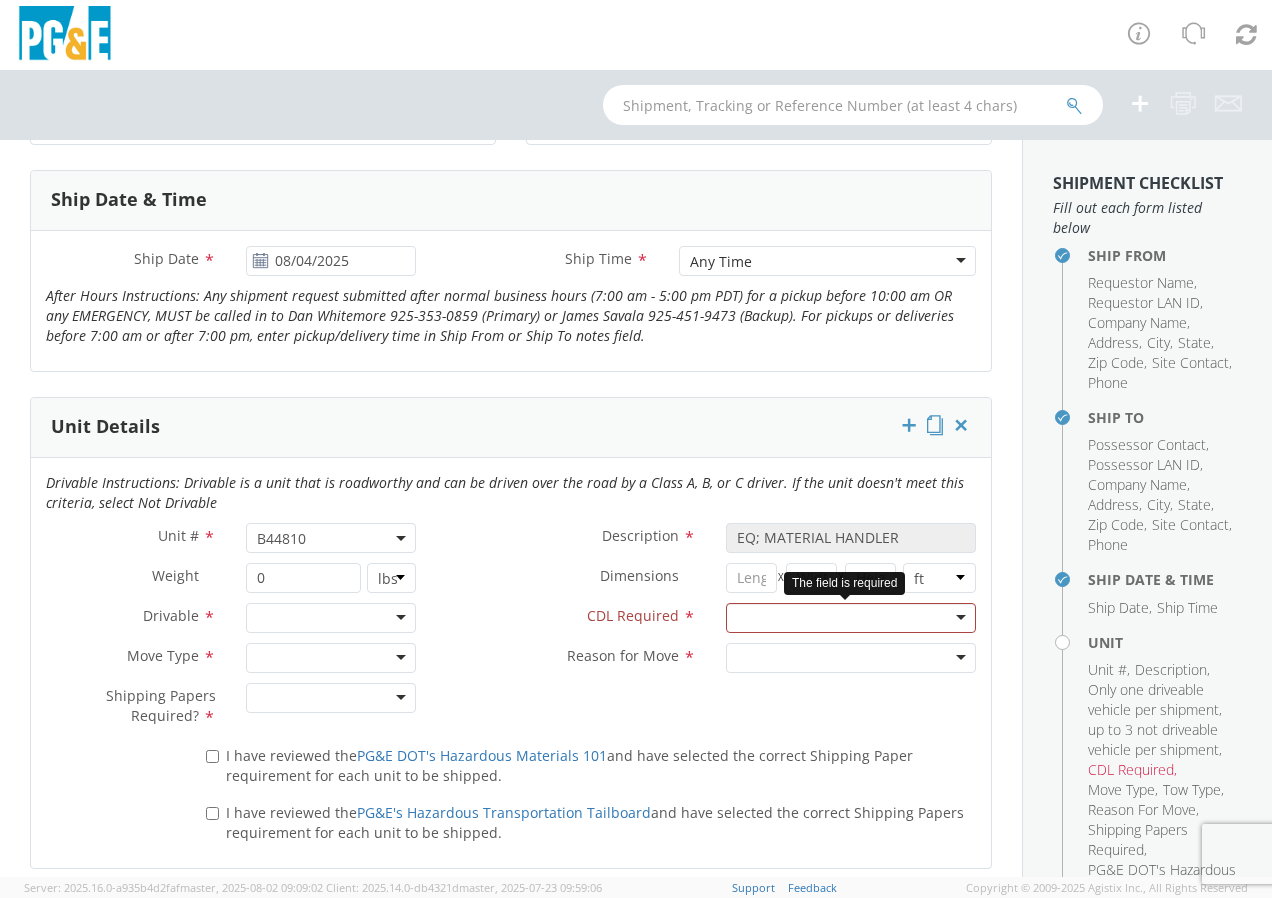 click 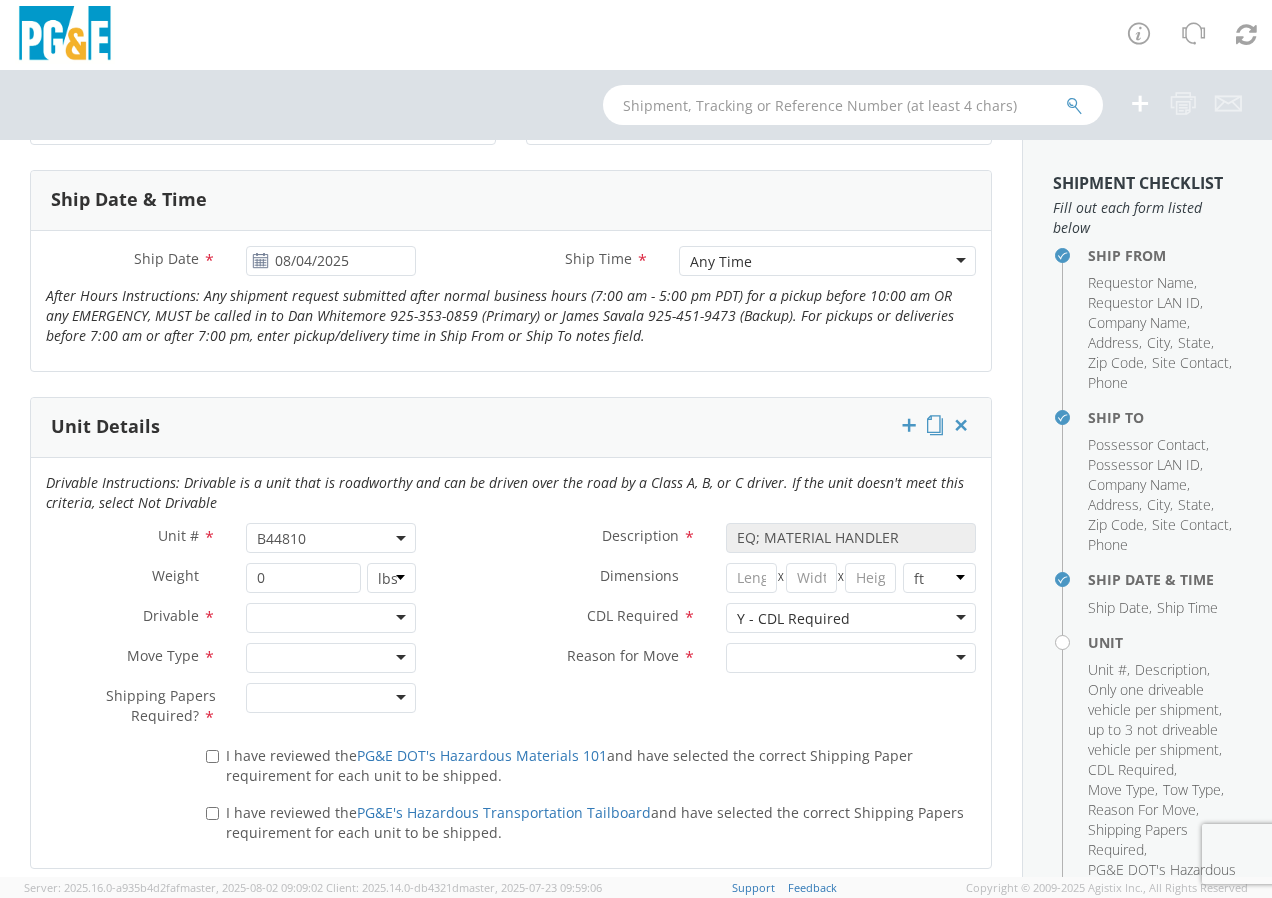 click on "CDL Required        *             Y - CDL Required Y - CDL Required N - CDL Not Required Y - CDL Required" 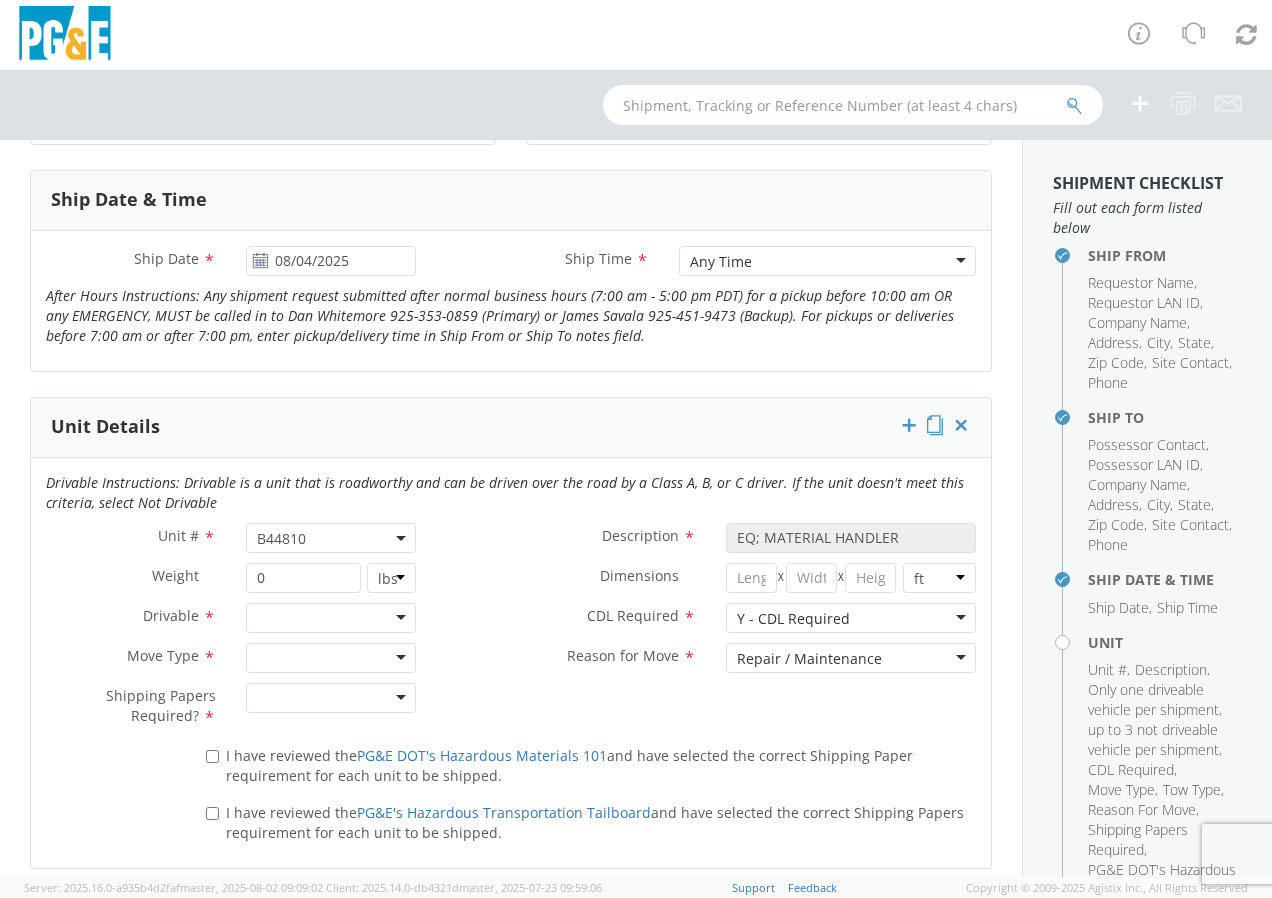 click 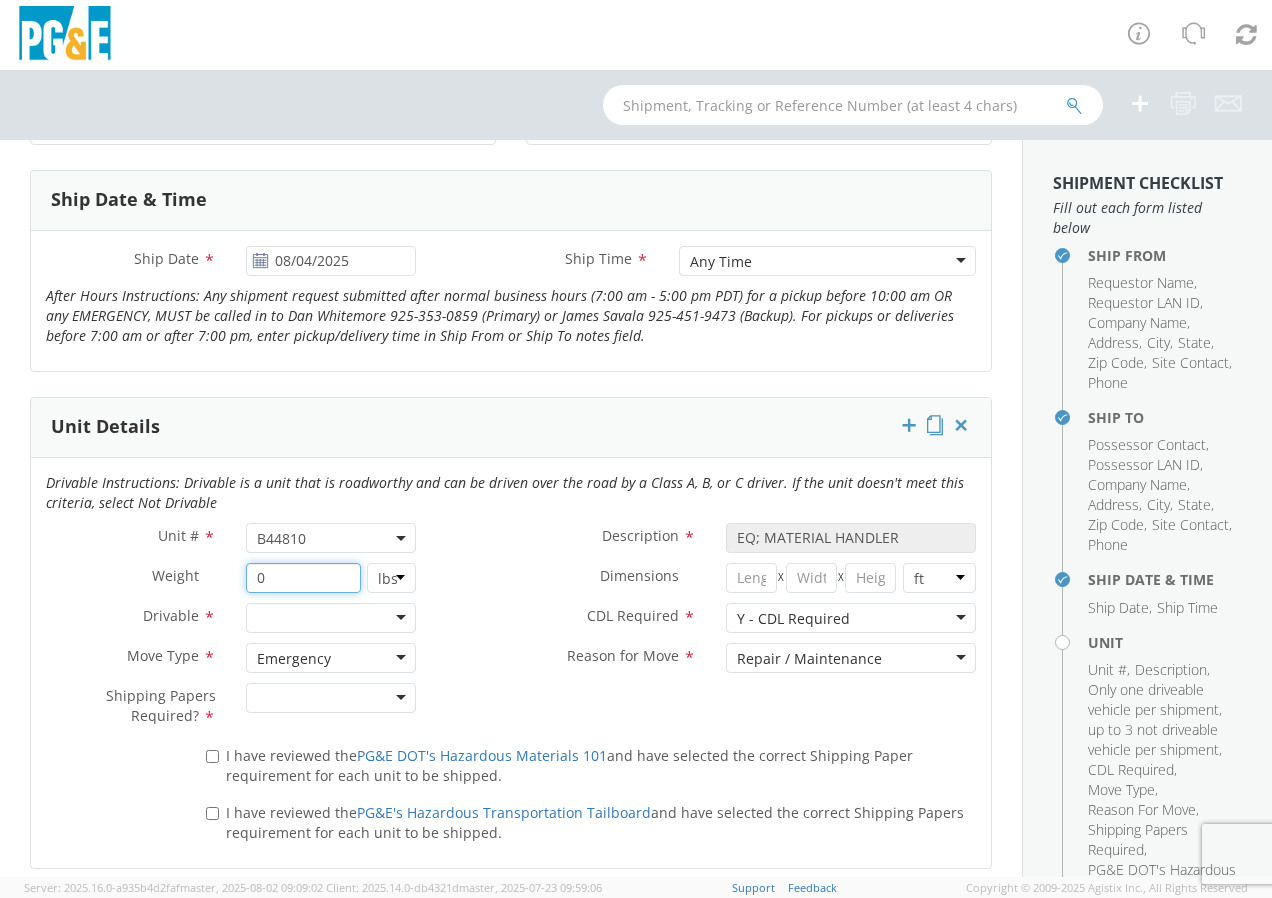click on "0" 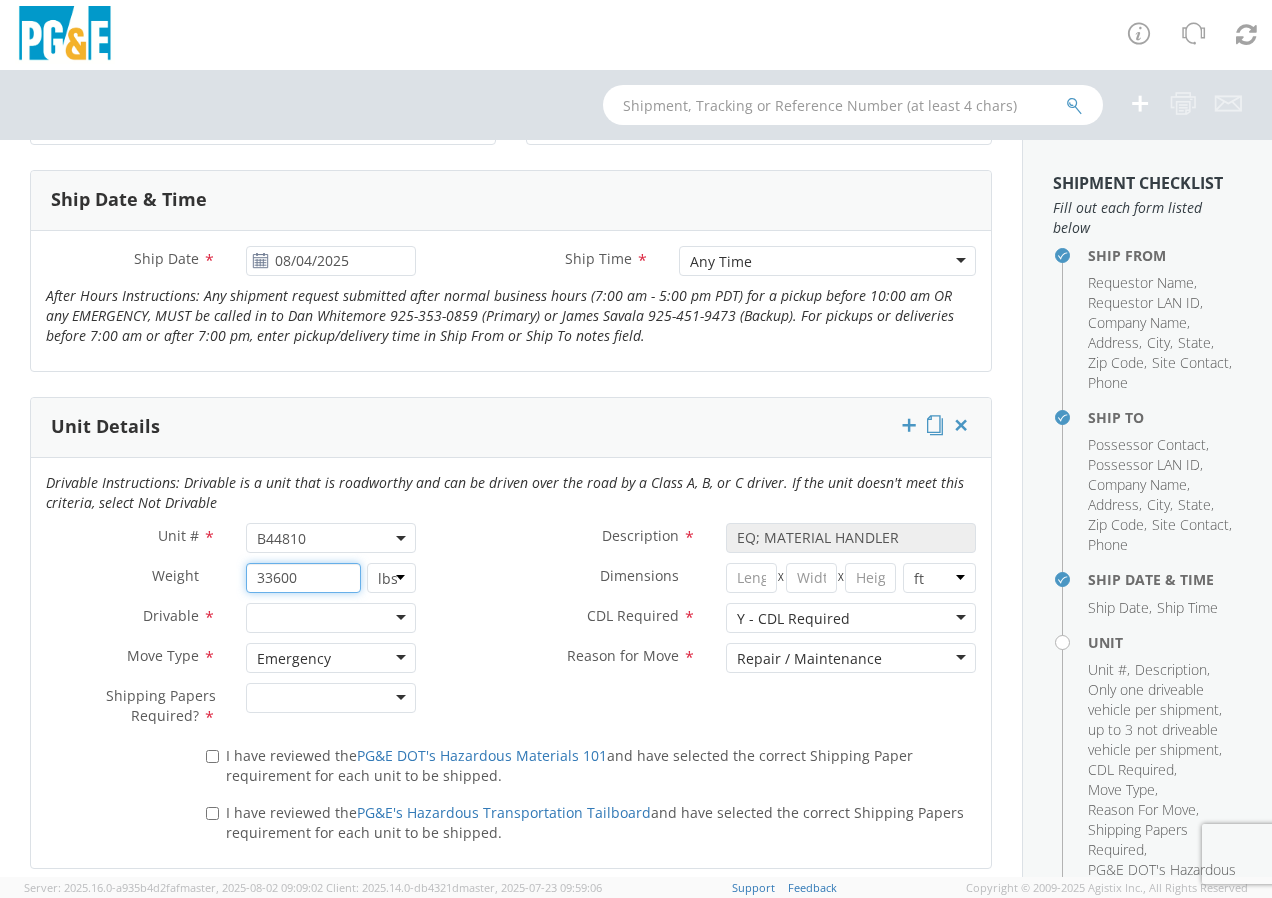 type on "33600" 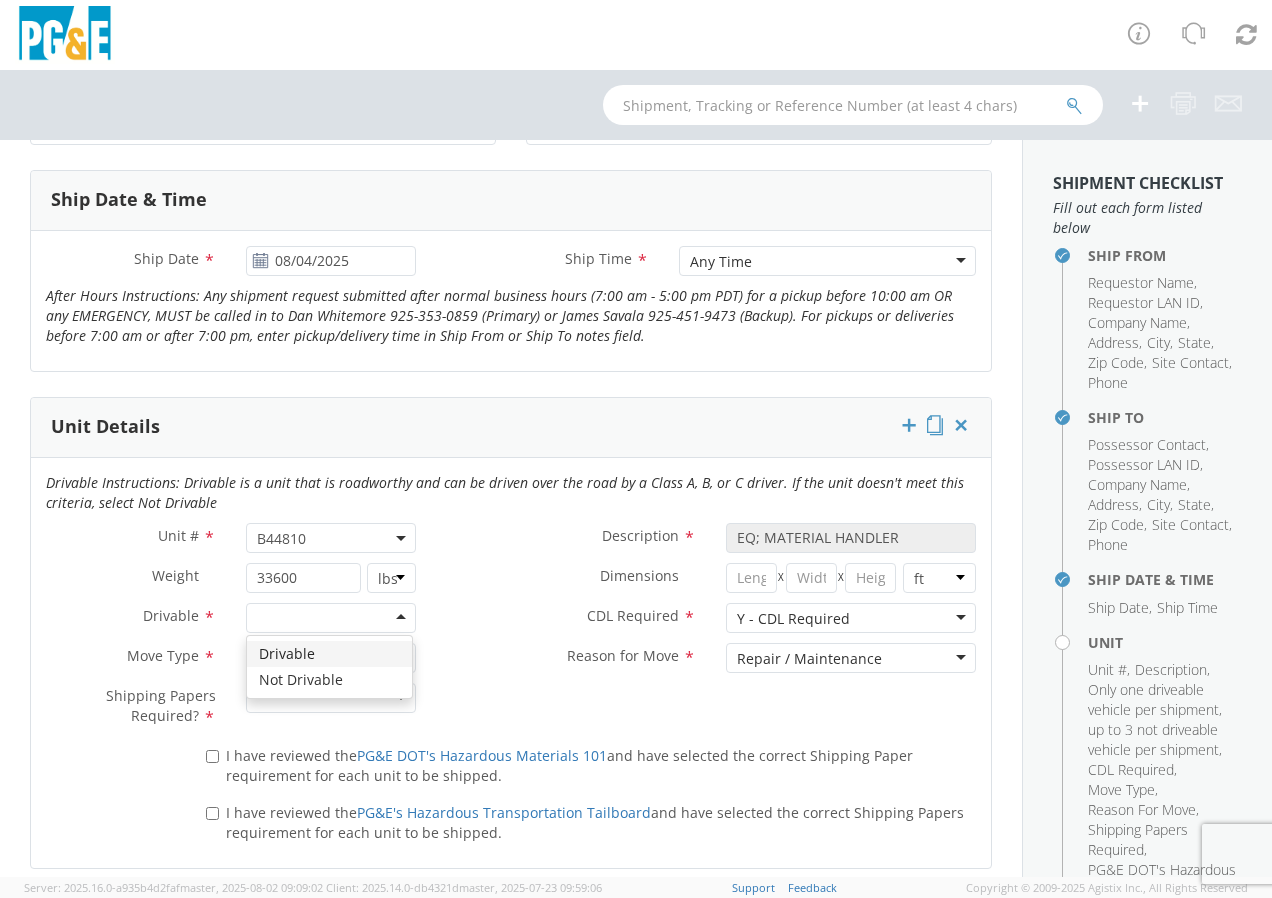 click 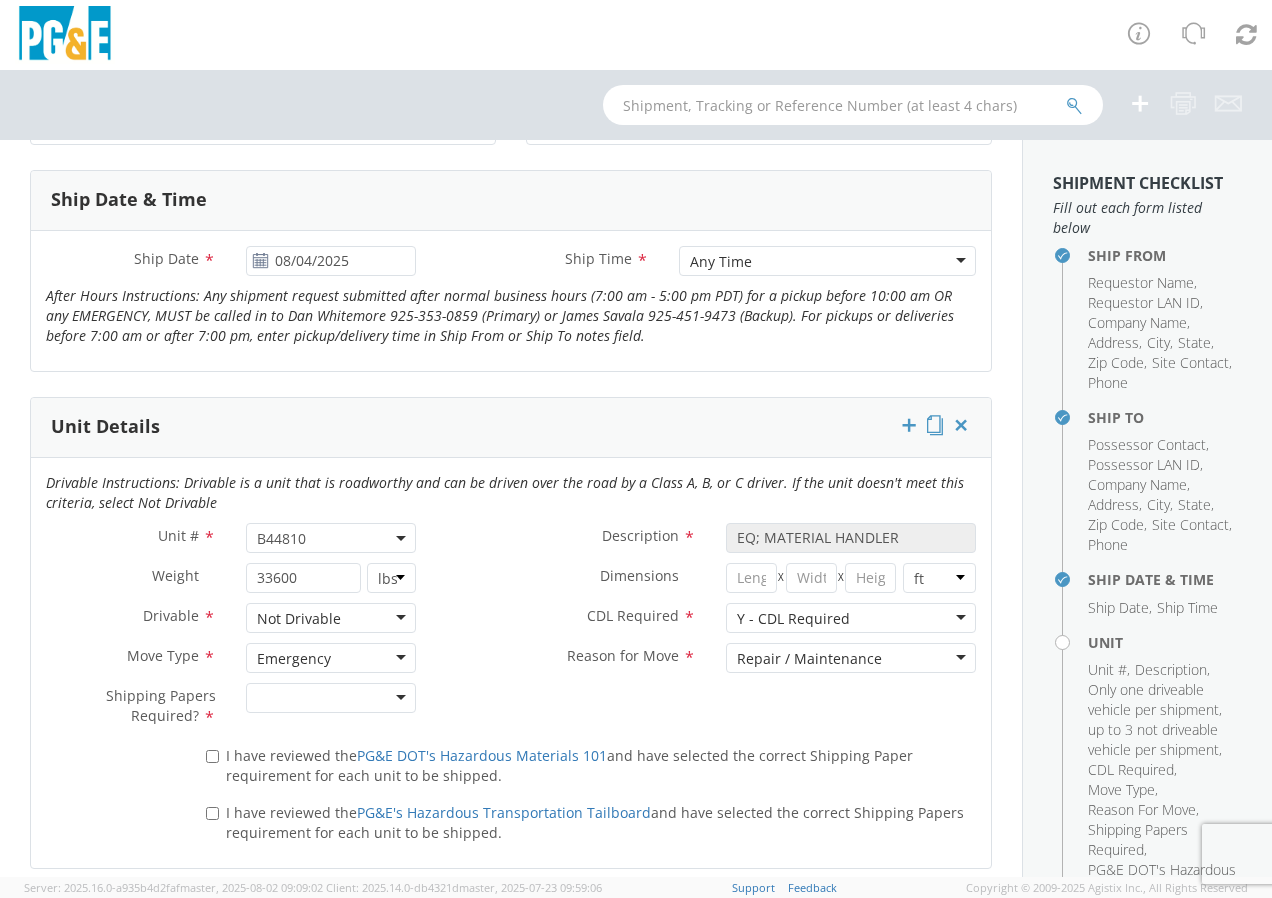 click 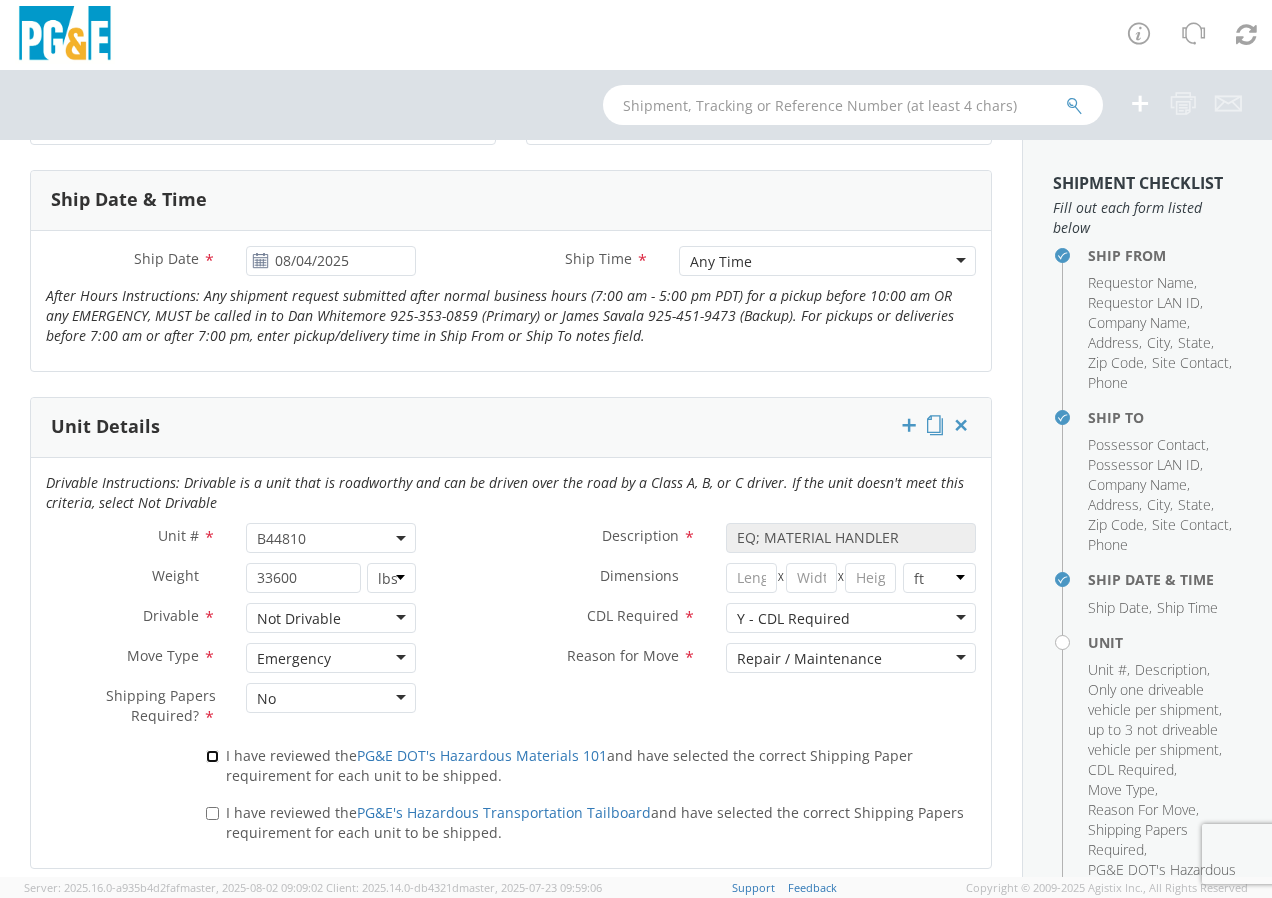 click on "I have reviewed the  PG&E DOT's Hazardous Materials 101
and have selected the correct Shipping Paper requirement for each unit to be shipped." at bounding box center (212, 756) 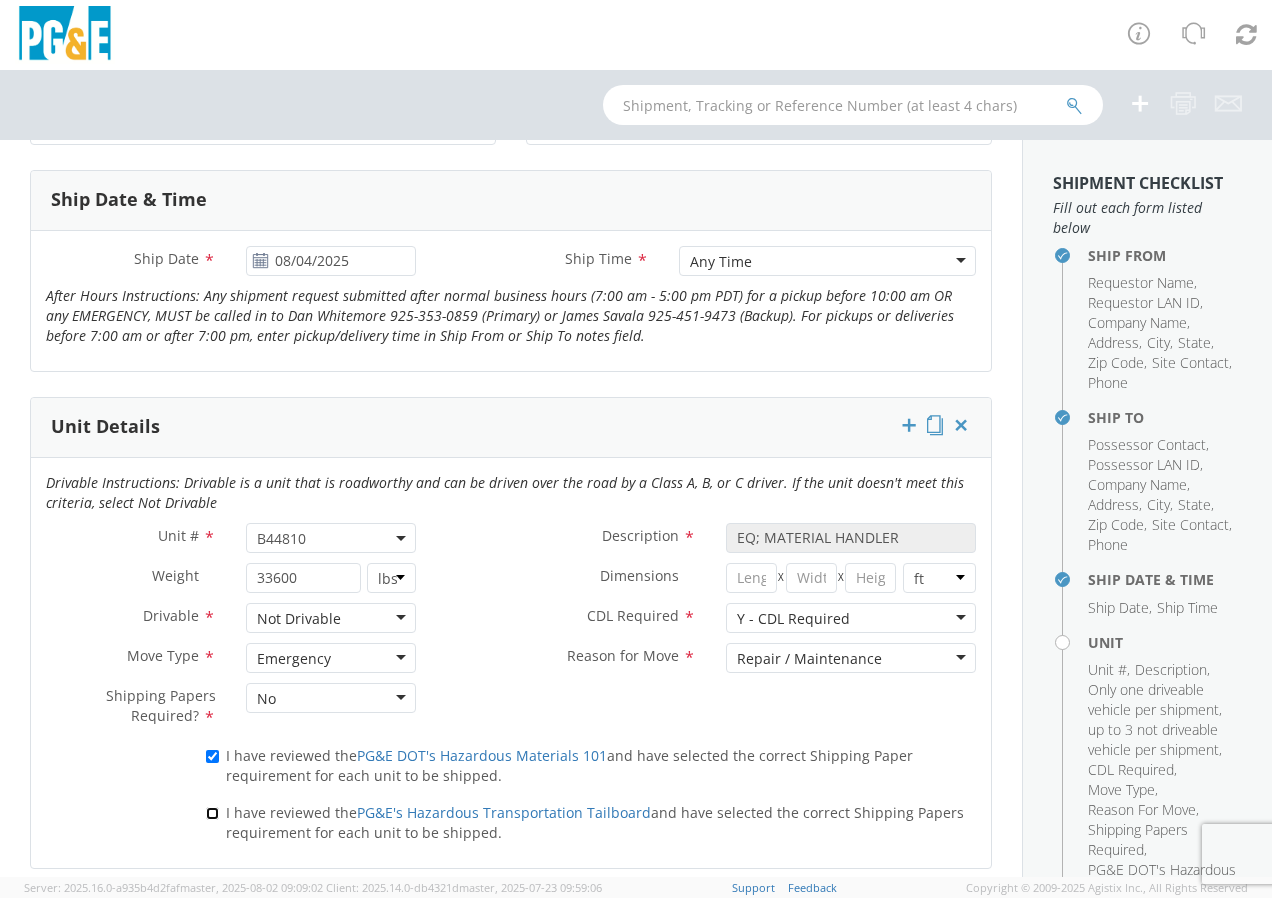click on "I have reviewed the  PG&E's Hazardous Transportation Tailboard
and have selected the correct Shipping Papers requirement for each unit to be shipped." at bounding box center (212, 813) 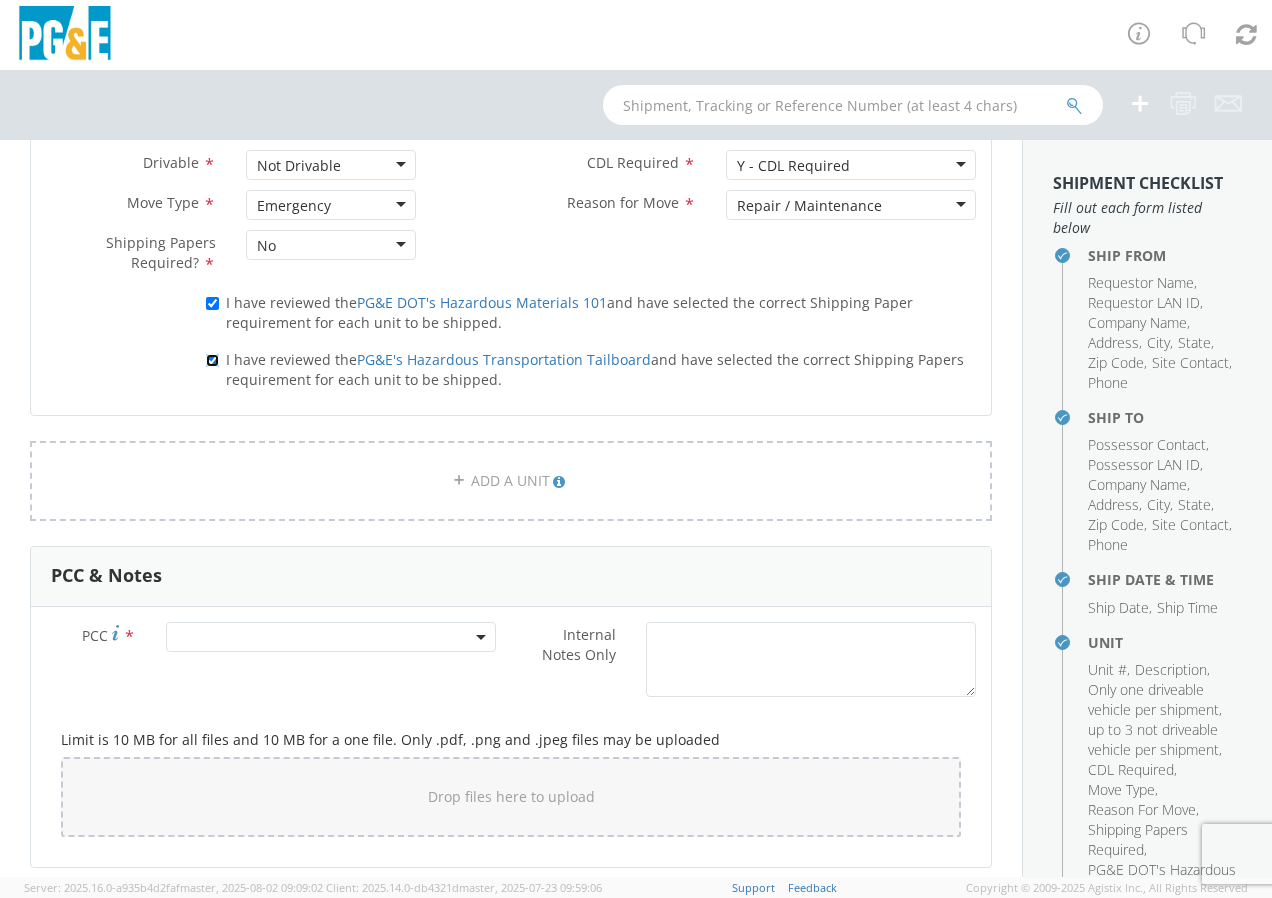 scroll, scrollTop: 1360, scrollLeft: 0, axis: vertical 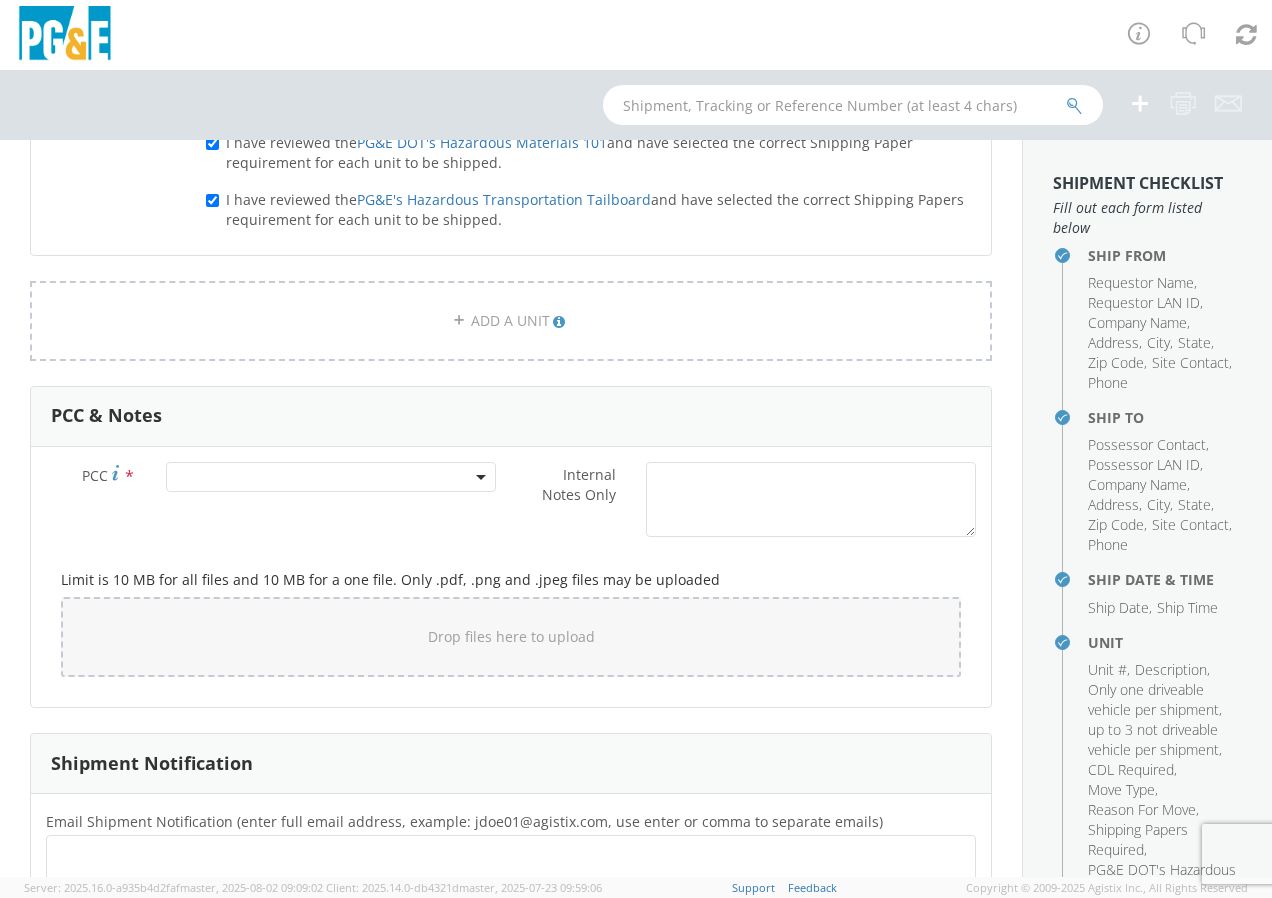 click 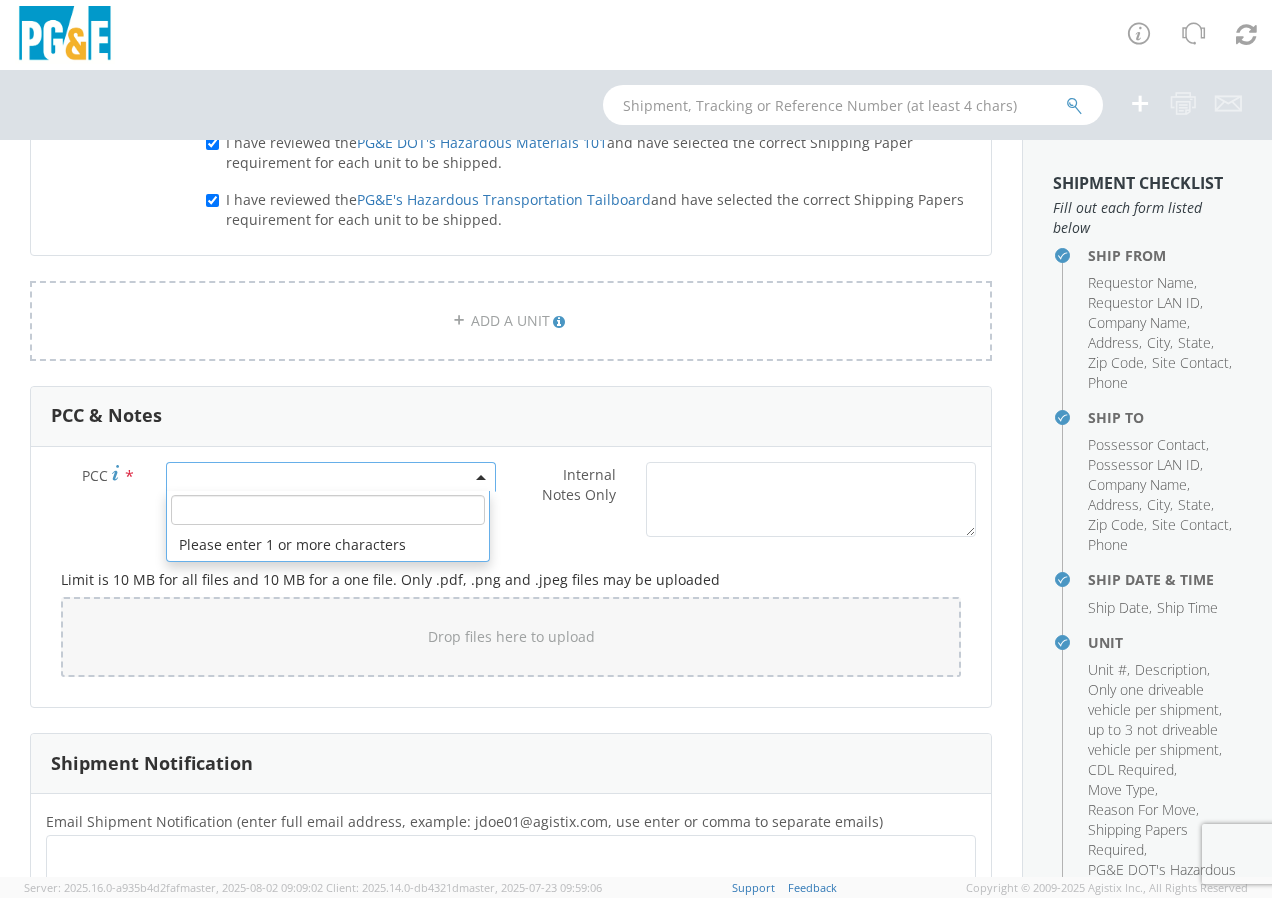 click 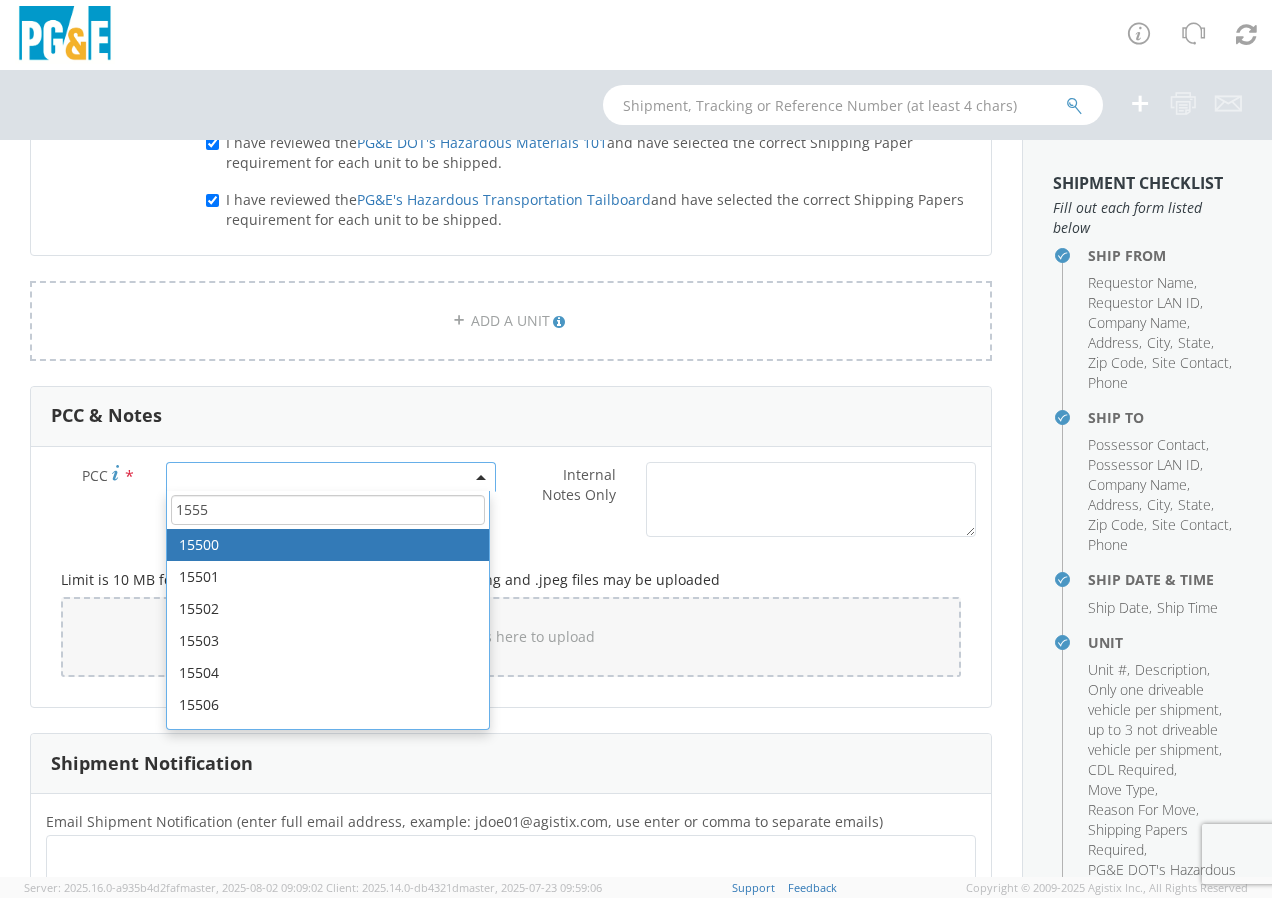 type on "15551" 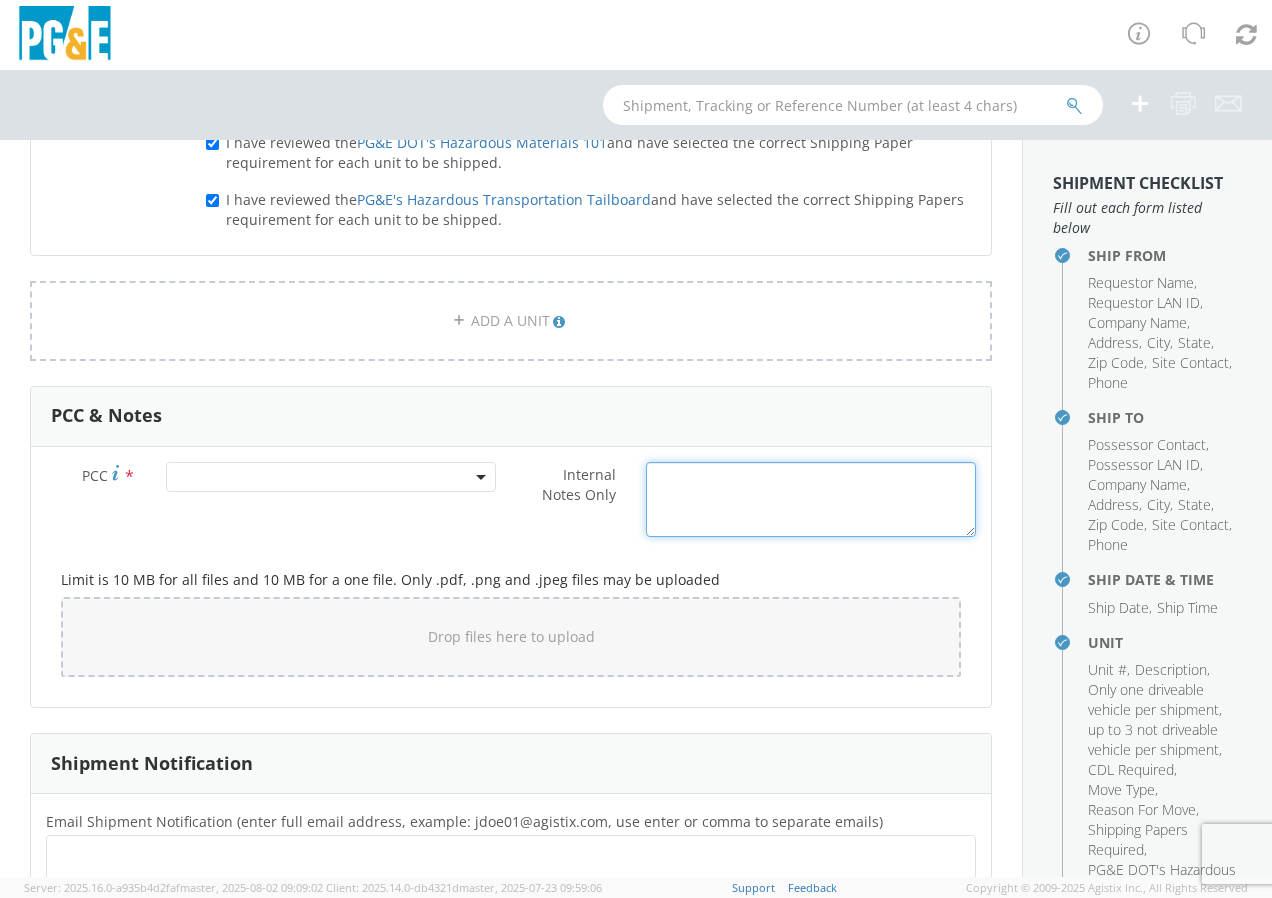 click on "Internal Notes Only        *" at bounding box center (811, 499) 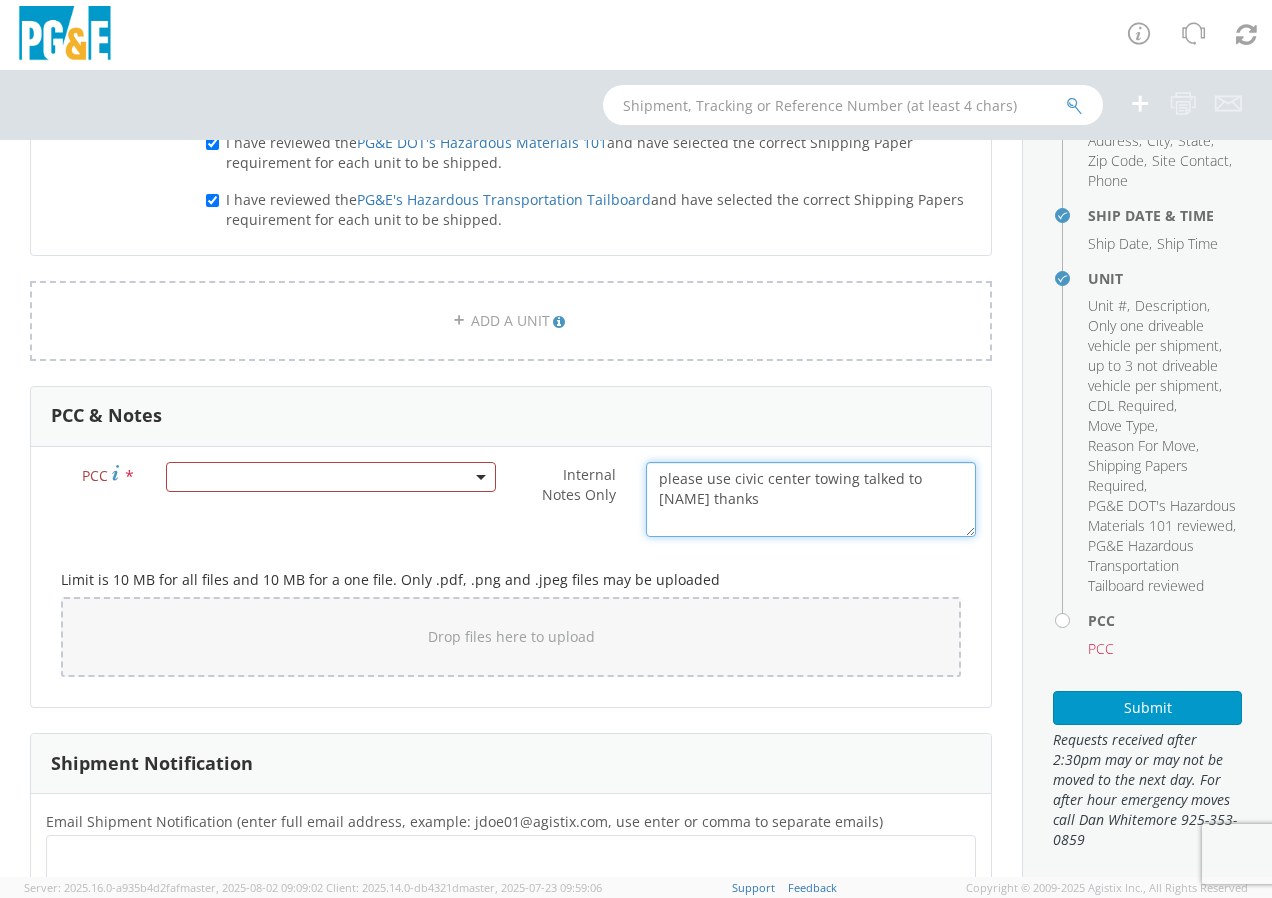 scroll, scrollTop: 359, scrollLeft: 0, axis: vertical 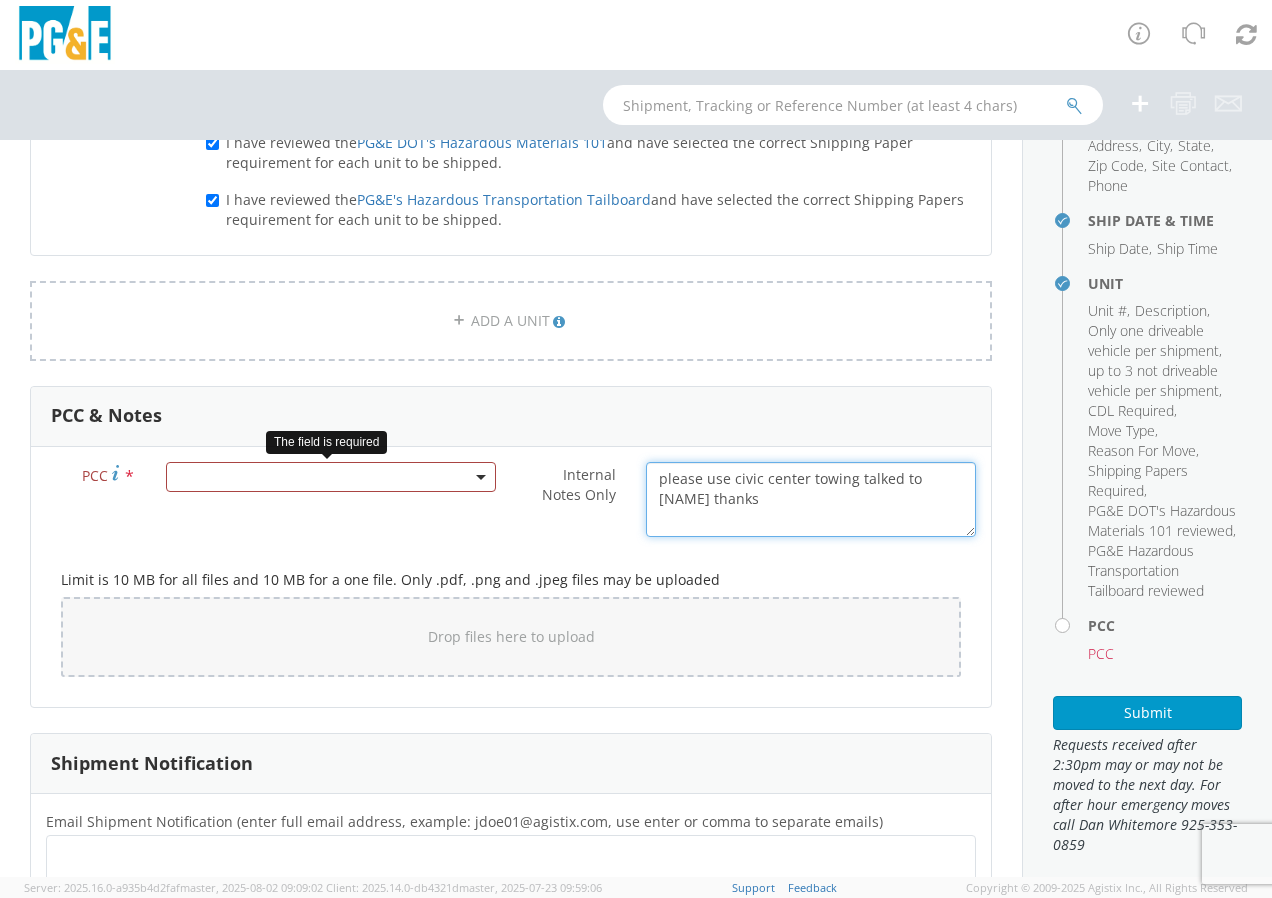 type on "please use civic center towing talked to [NAME] thanks" 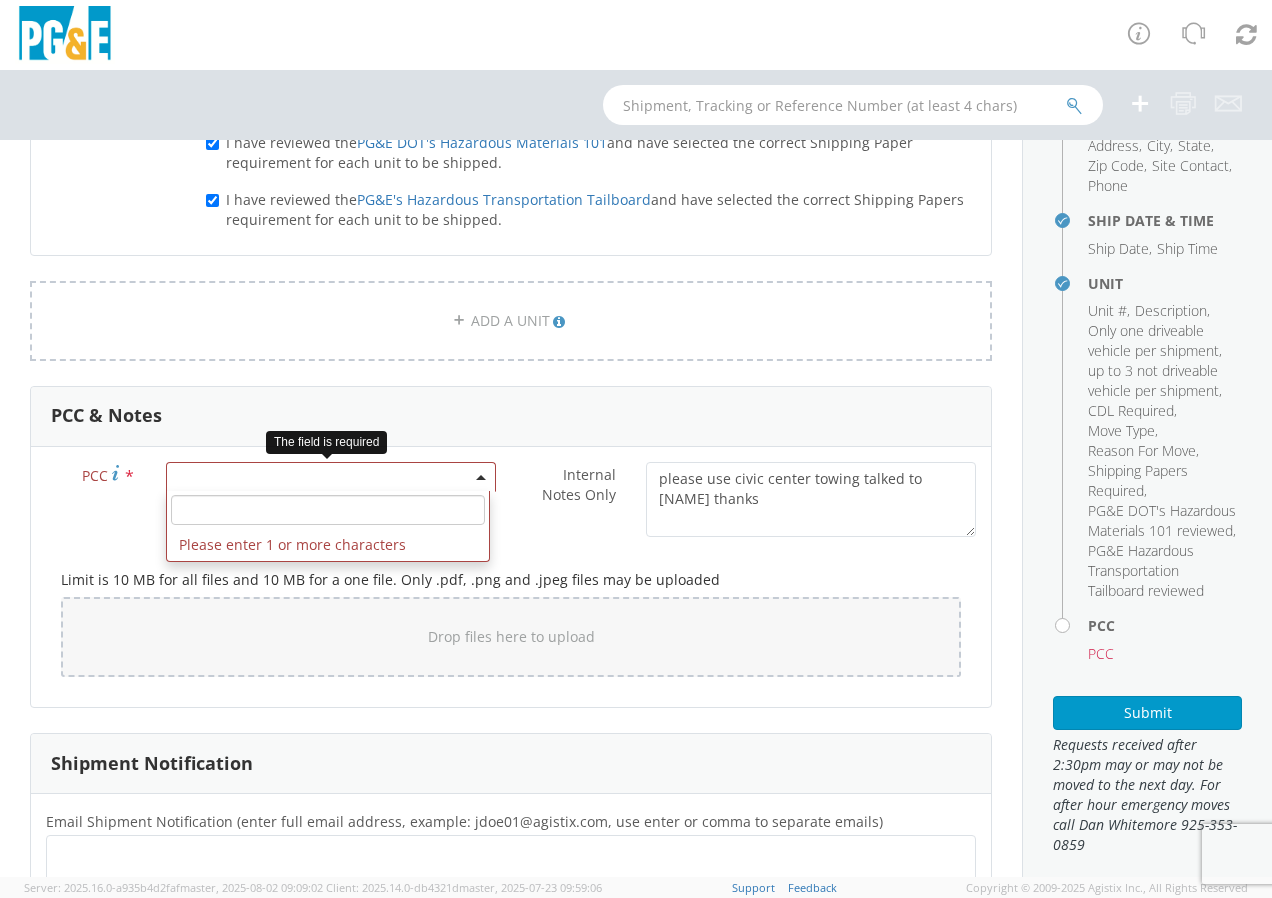 click 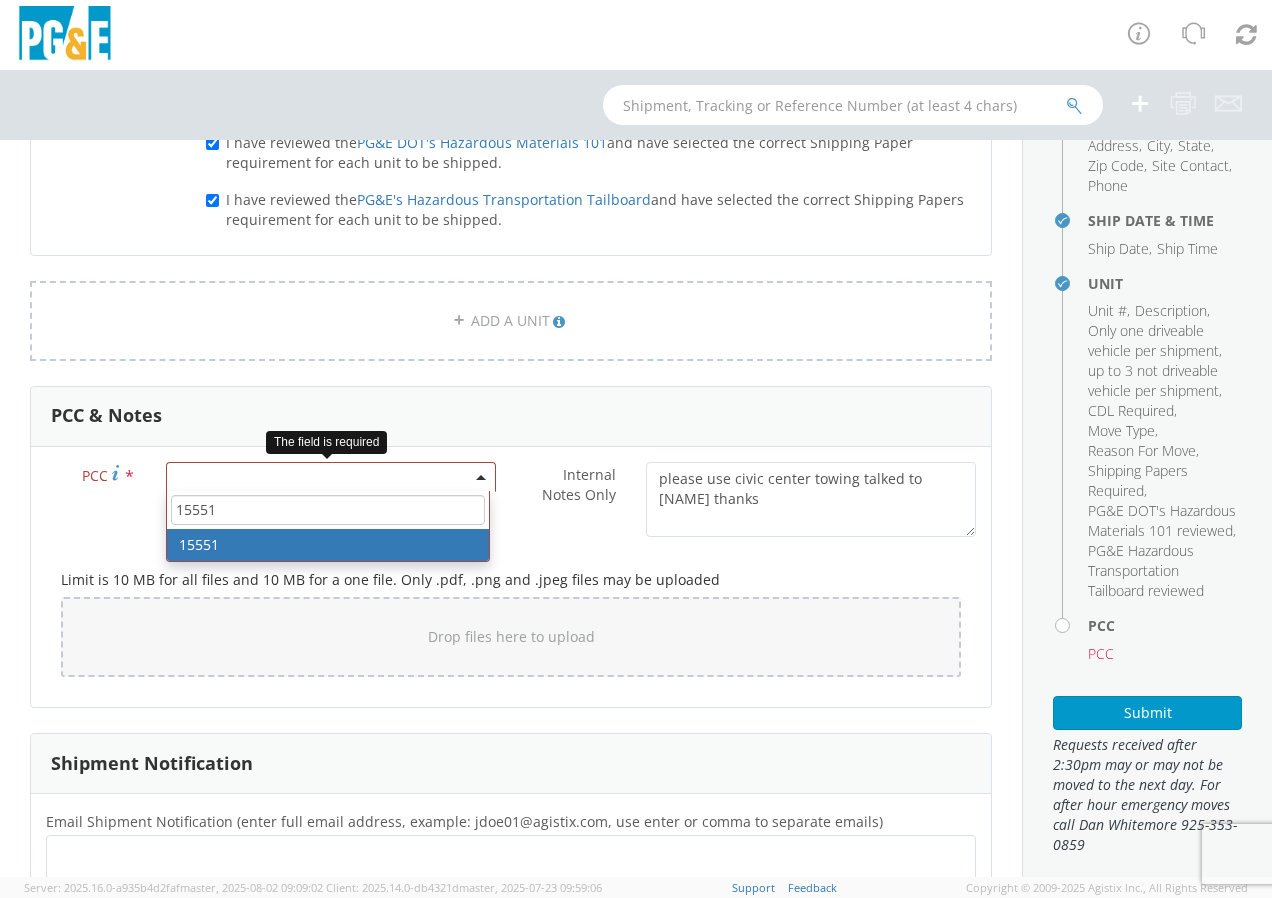 type on "15551" 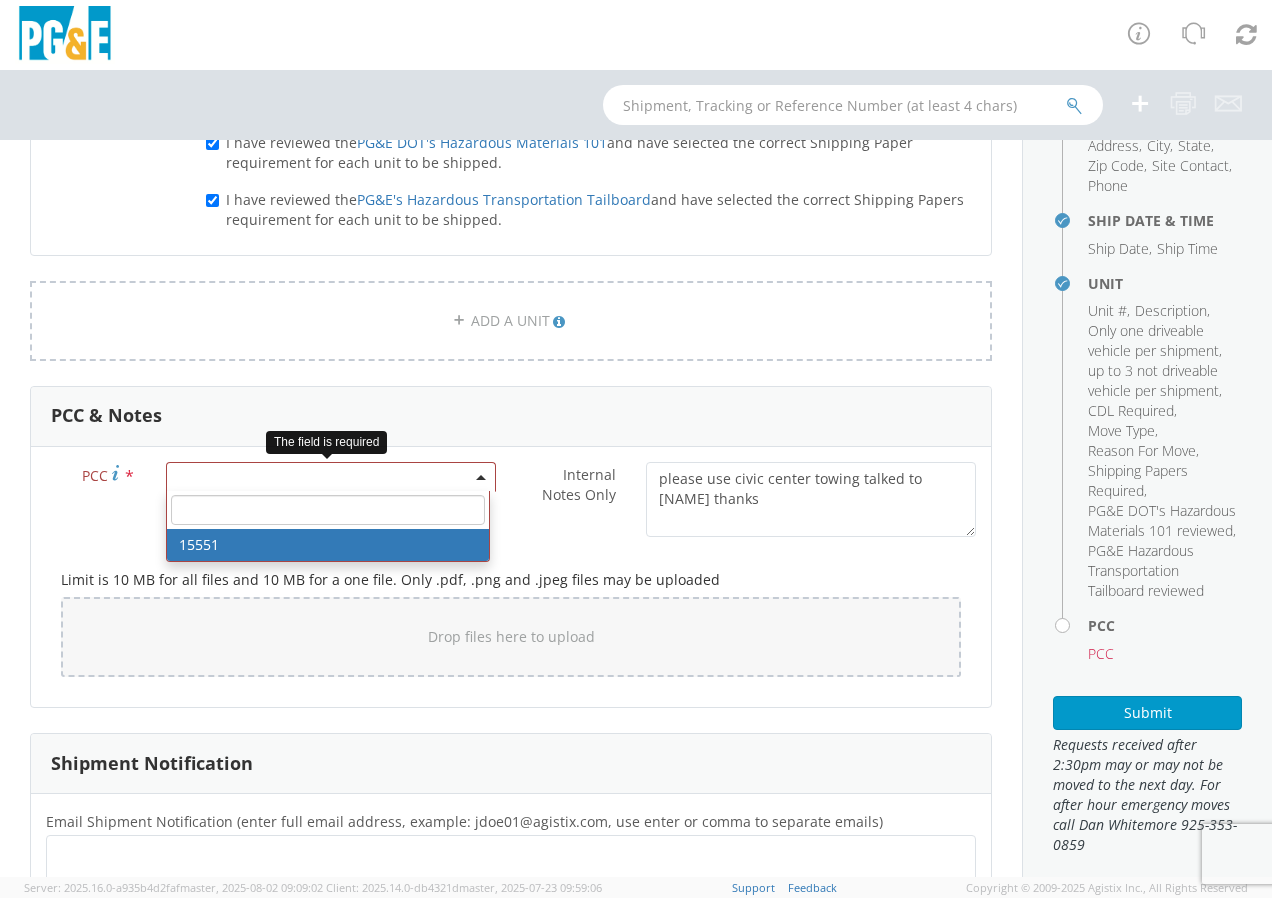 select on "15551" 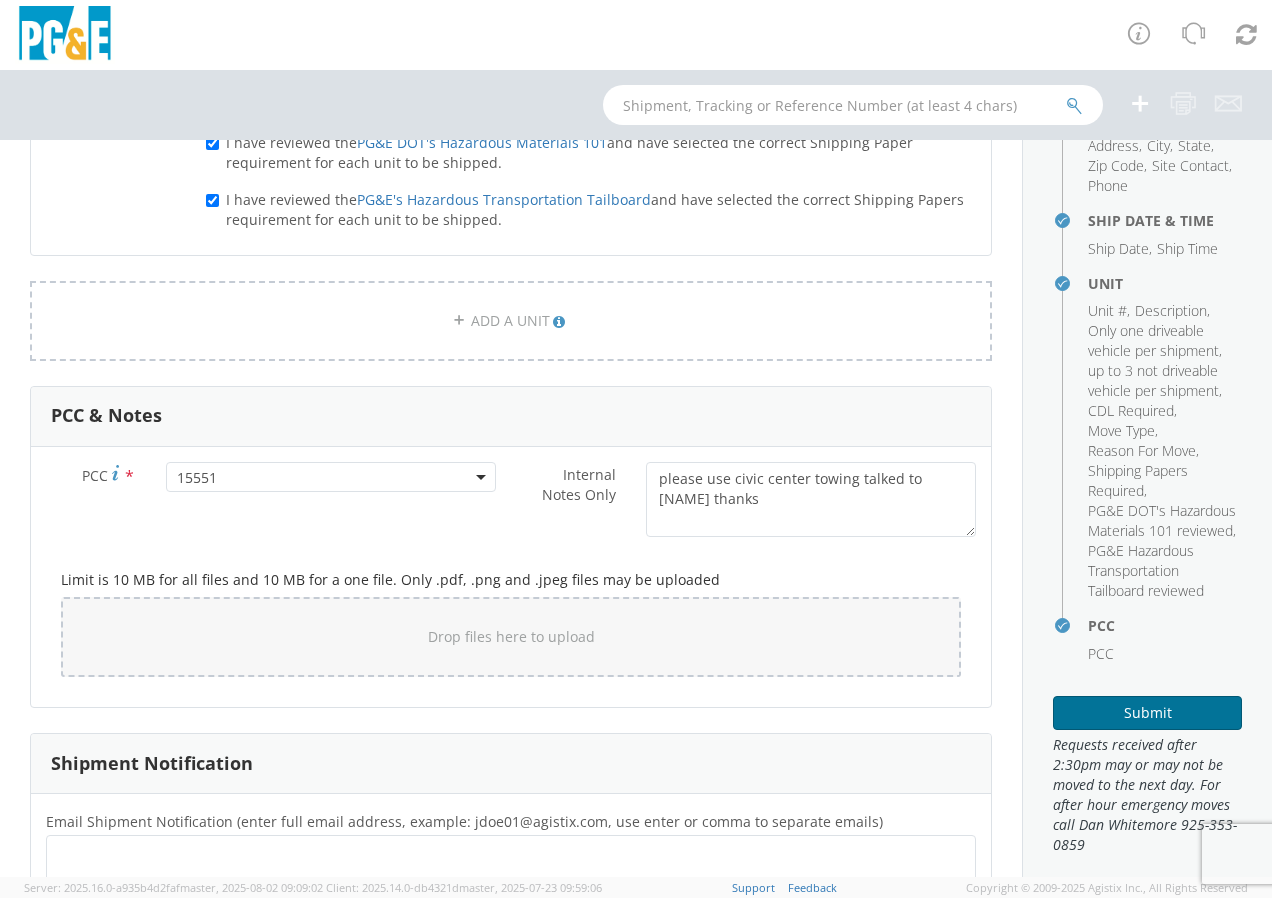 click on "Submit" at bounding box center (1147, 713) 